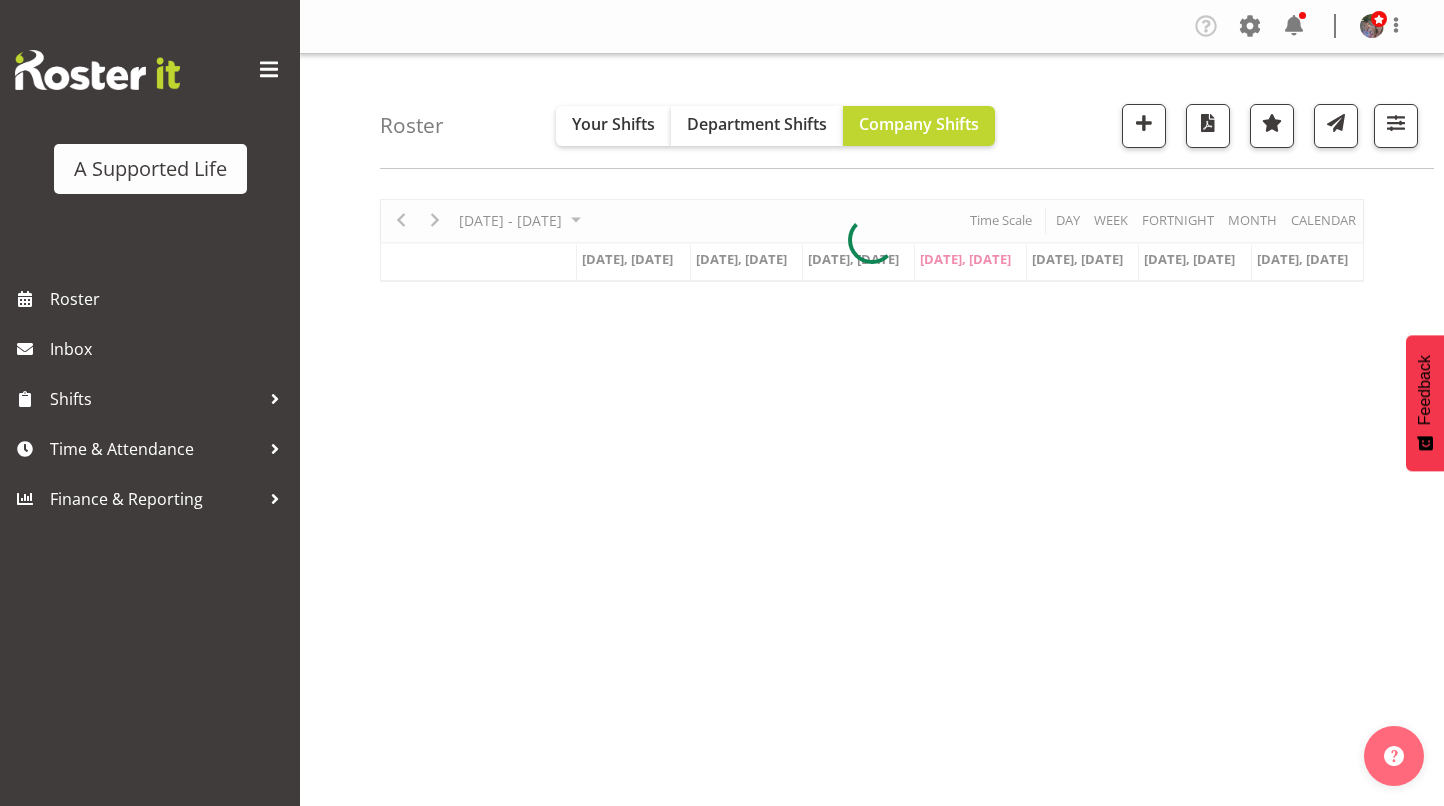 scroll, scrollTop: 0, scrollLeft: 0, axis: both 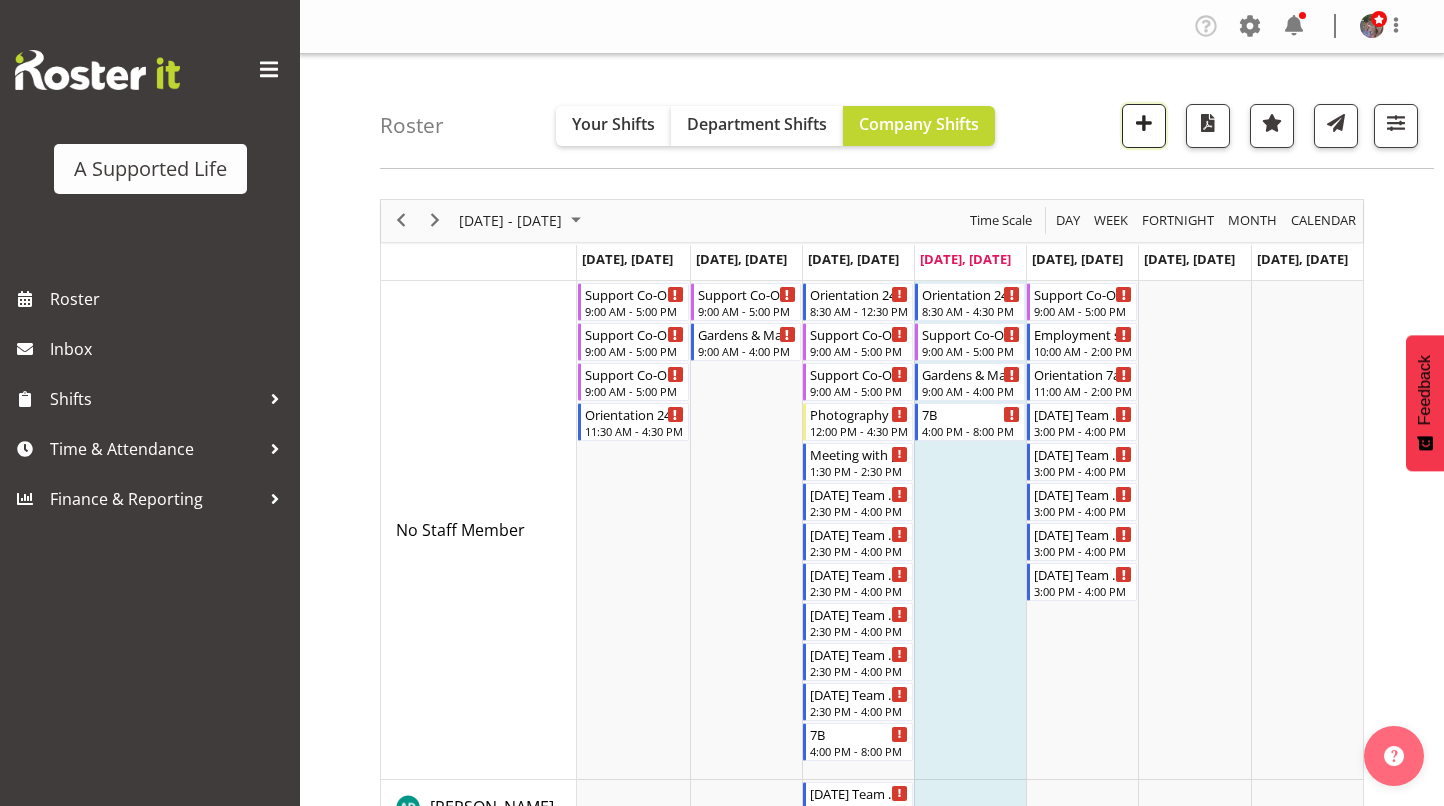 click at bounding box center [1144, 123] 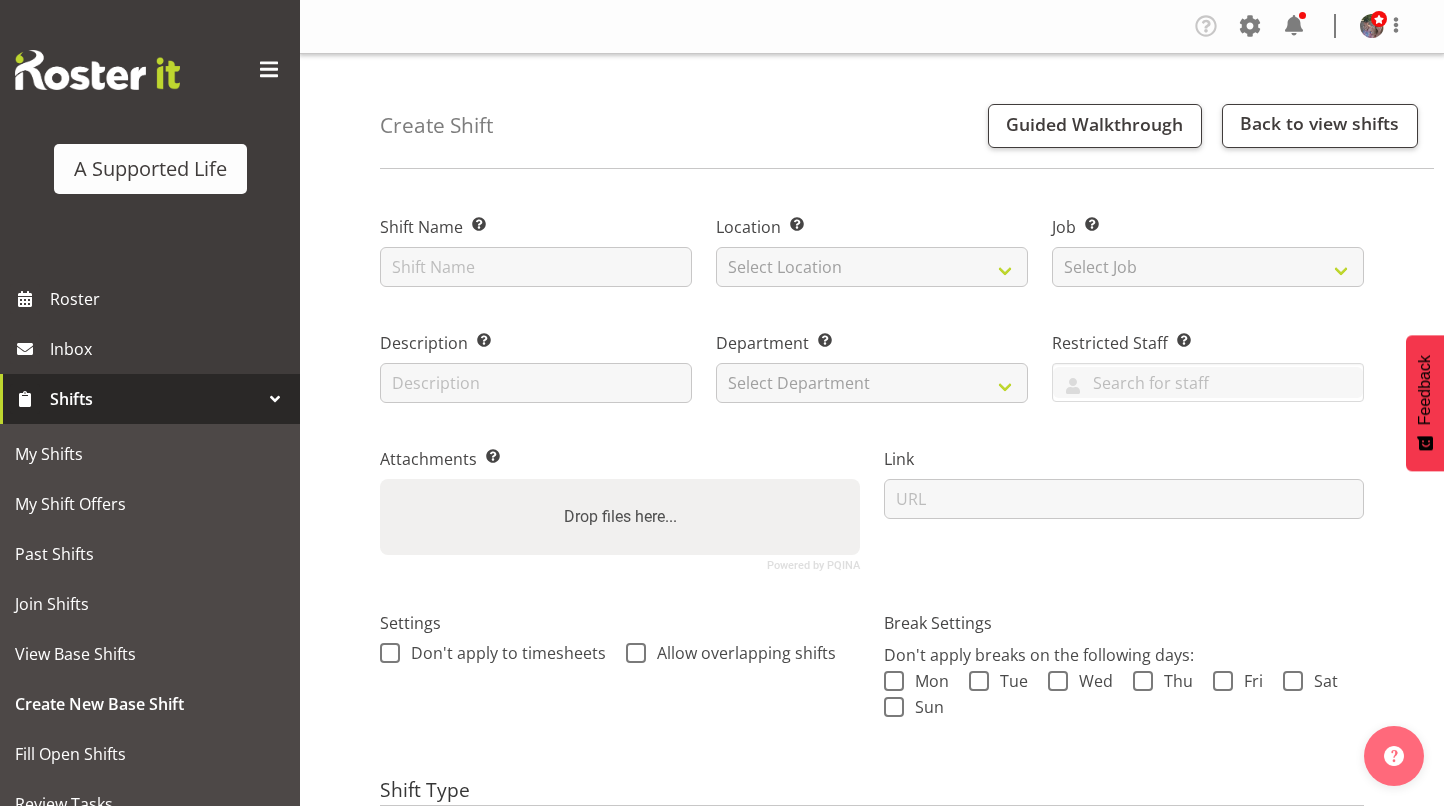 scroll, scrollTop: 0, scrollLeft: 0, axis: both 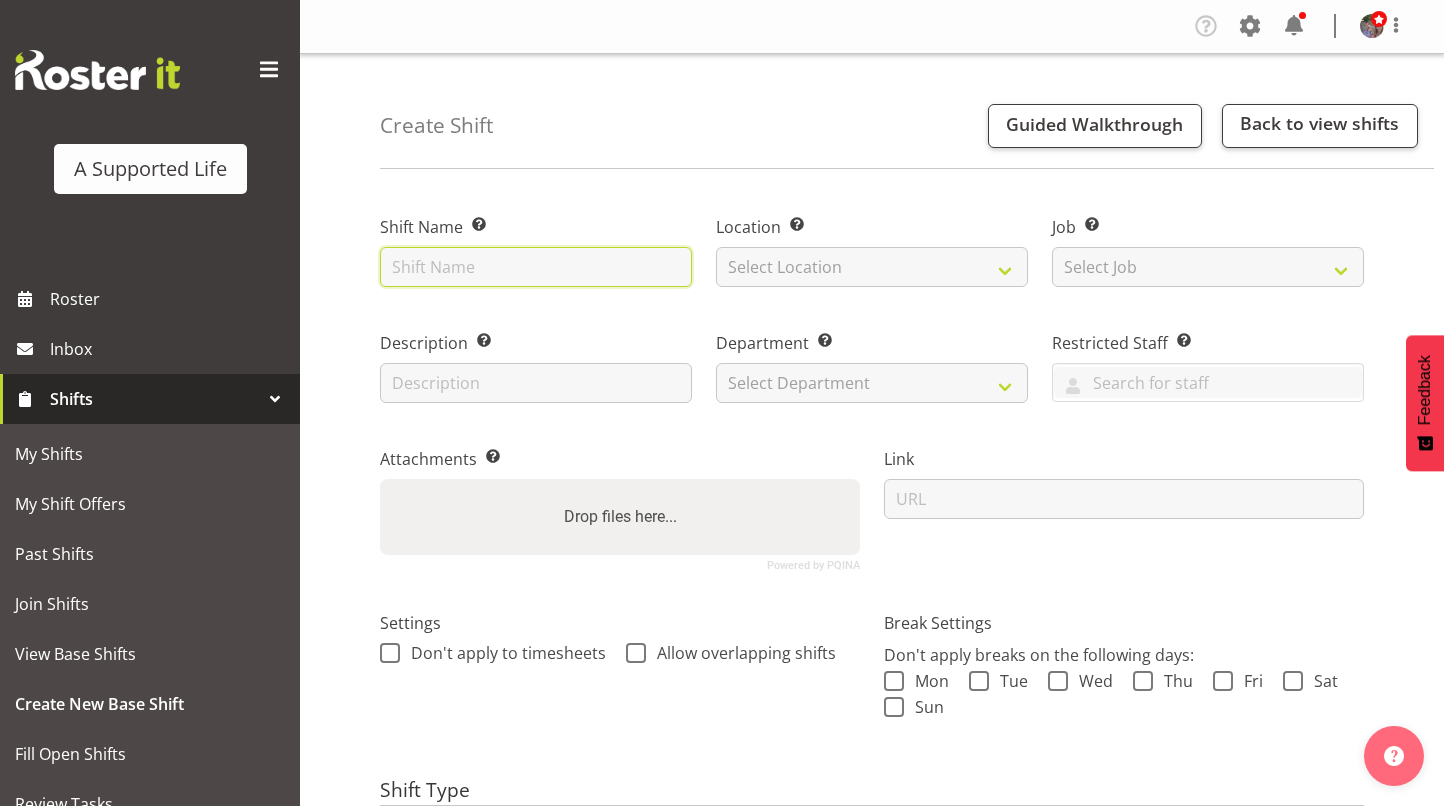 click at bounding box center [536, 267] 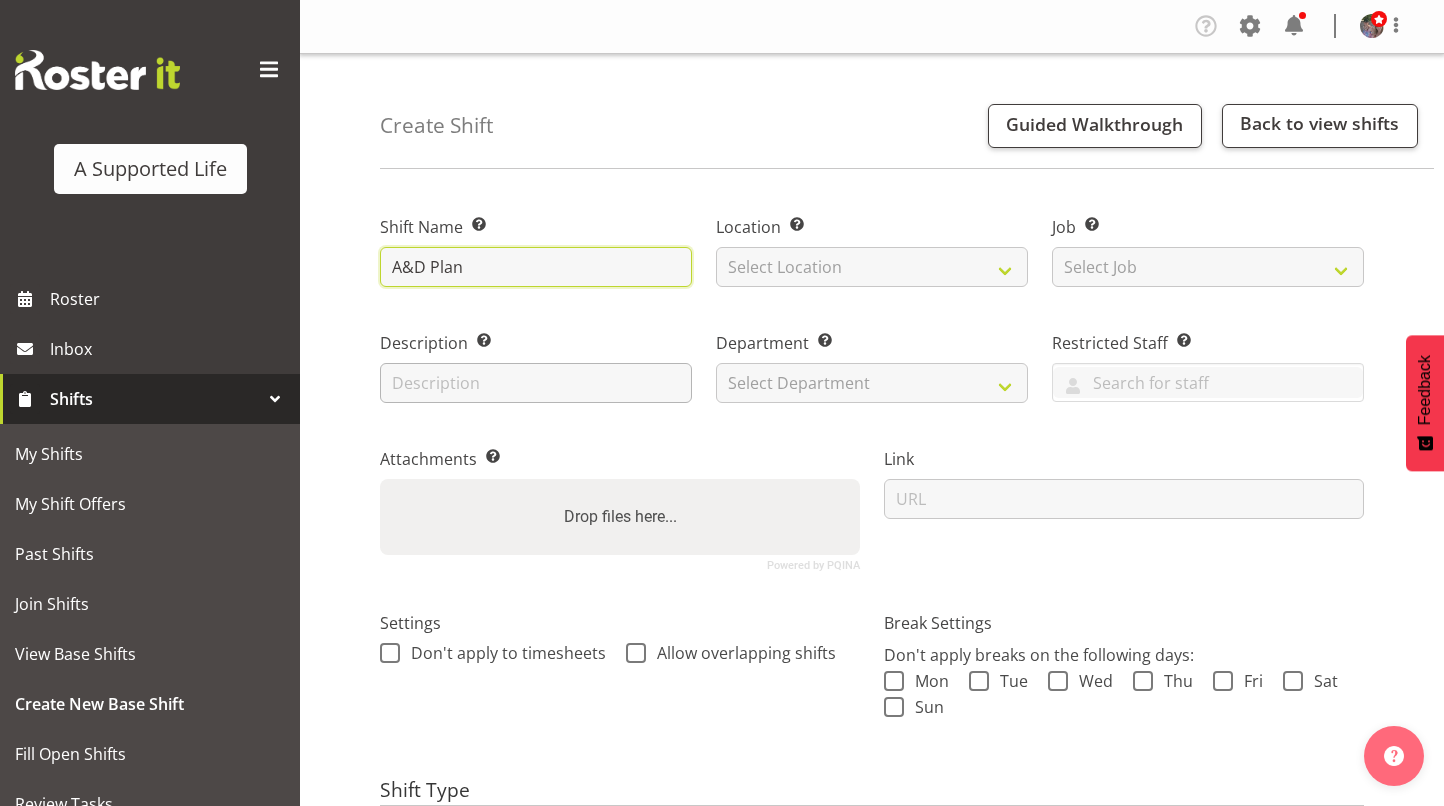type on "A&D Plan" 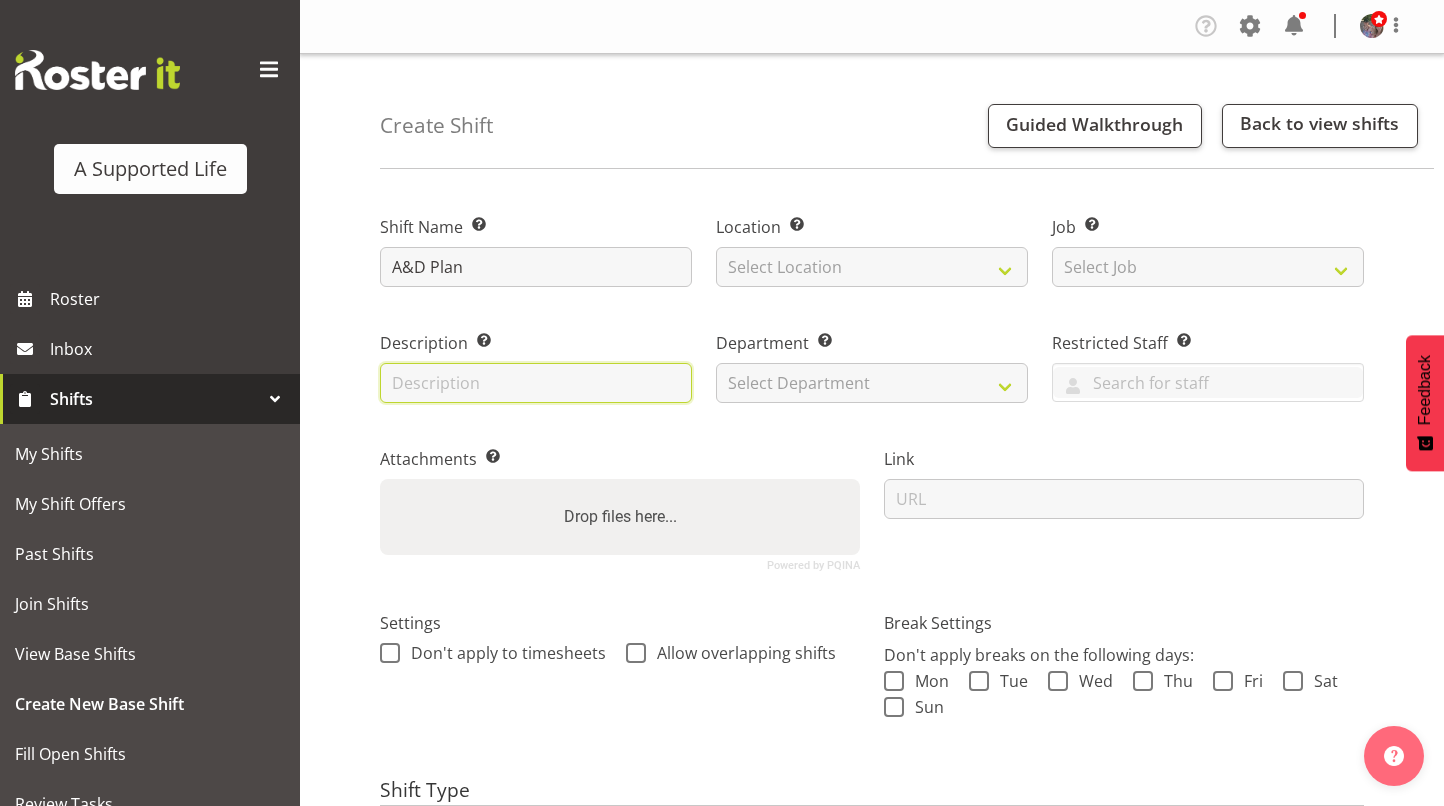 click at bounding box center (536, 383) 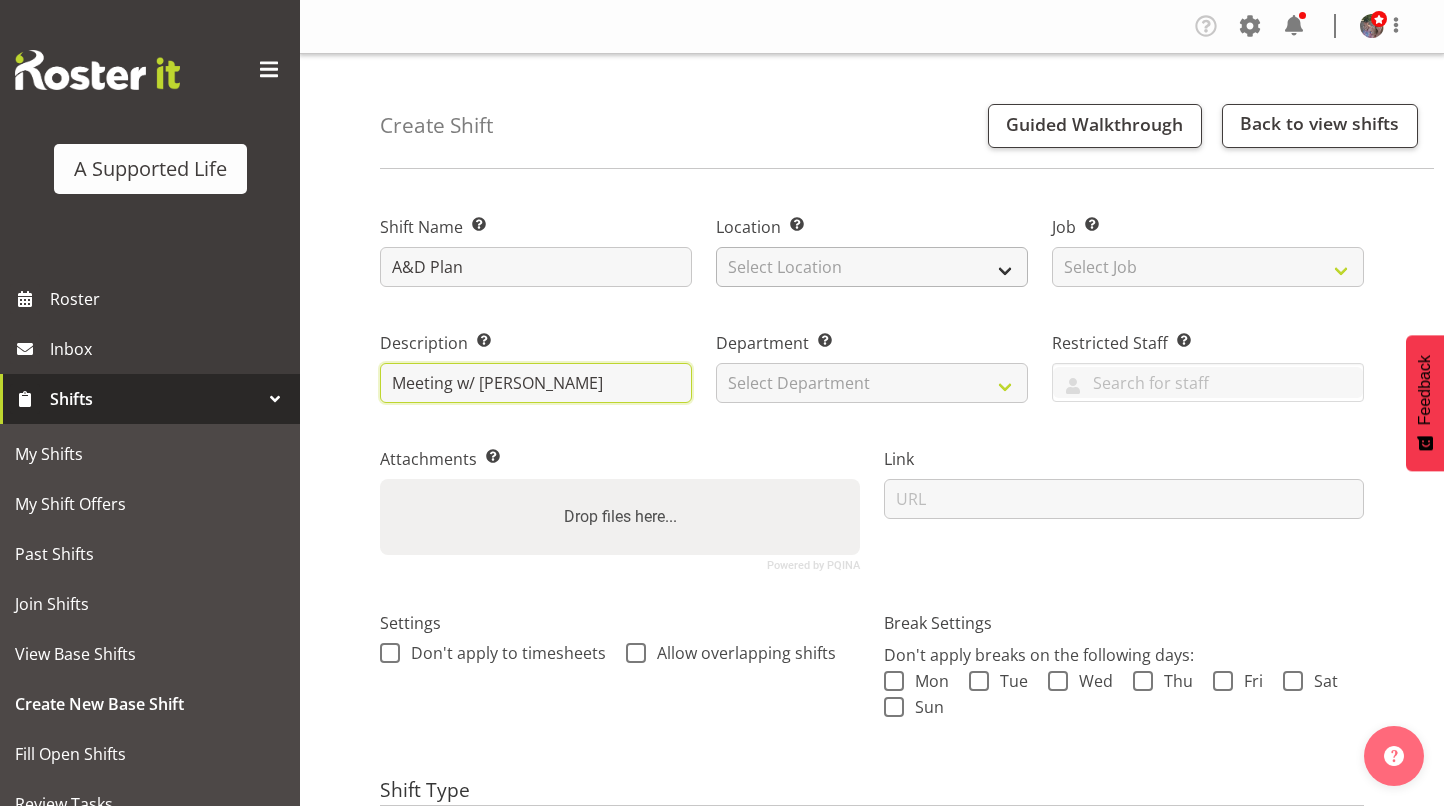 type on "Meeting w/ Rebecca" 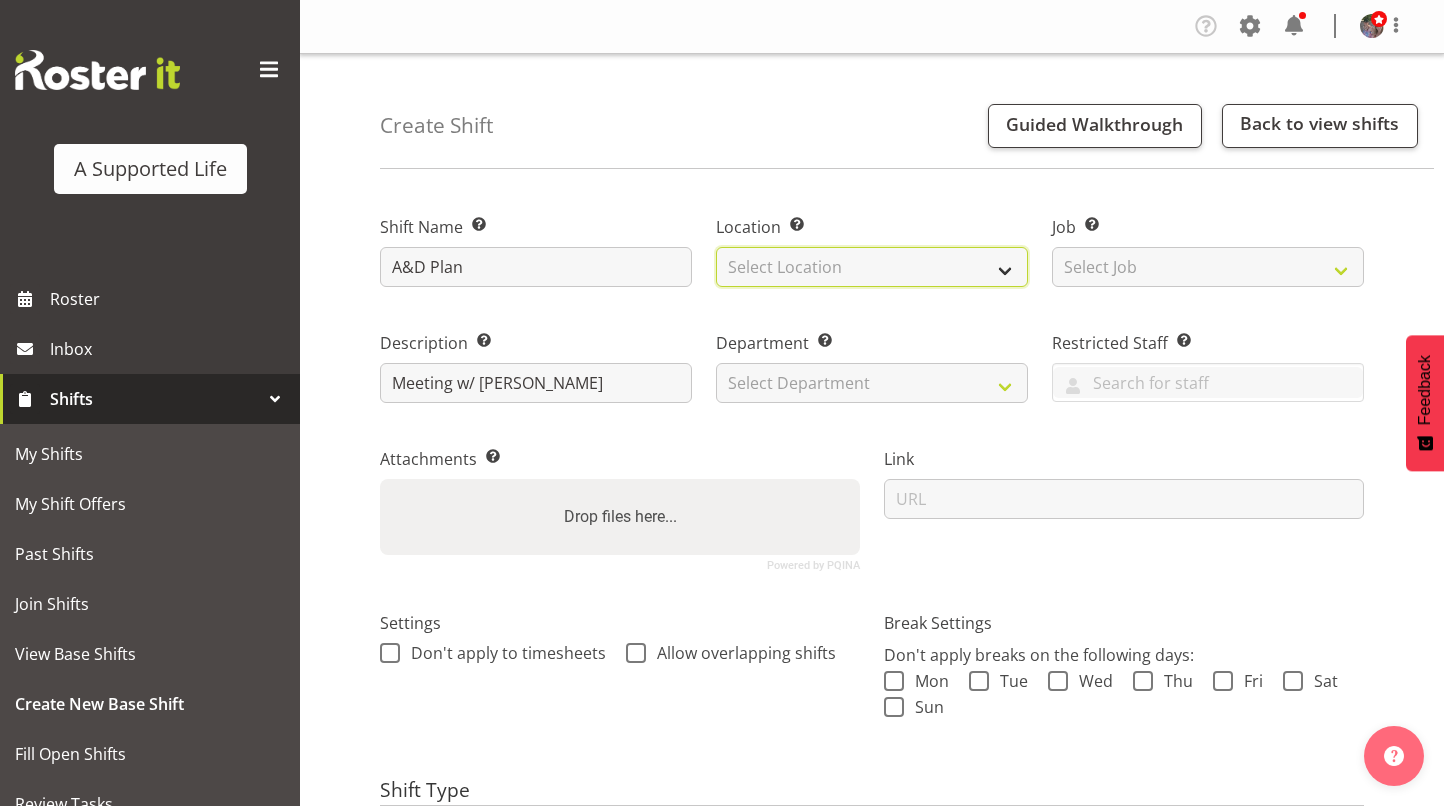 click on "Select Location  1.241 Edmonton Road
1/23 Taitua Drive
102 Lincoln Road
12b Coletta Lane
151 Edmonton Road
157 View Road
157A View Road
17 Bosnyak Drive
2.241 Edmonton Road
205 Edmonton Road
205a Edmonton Road
23a Castaing Crescent
25a Castaing Crescent
3/241 Edmonton Road
4 School Road
4.241 Edmonton Road
46 Te Atatu Road
51 Jaemont Ave
51a Jaemont Ave
Annie" at bounding box center [872, 267] 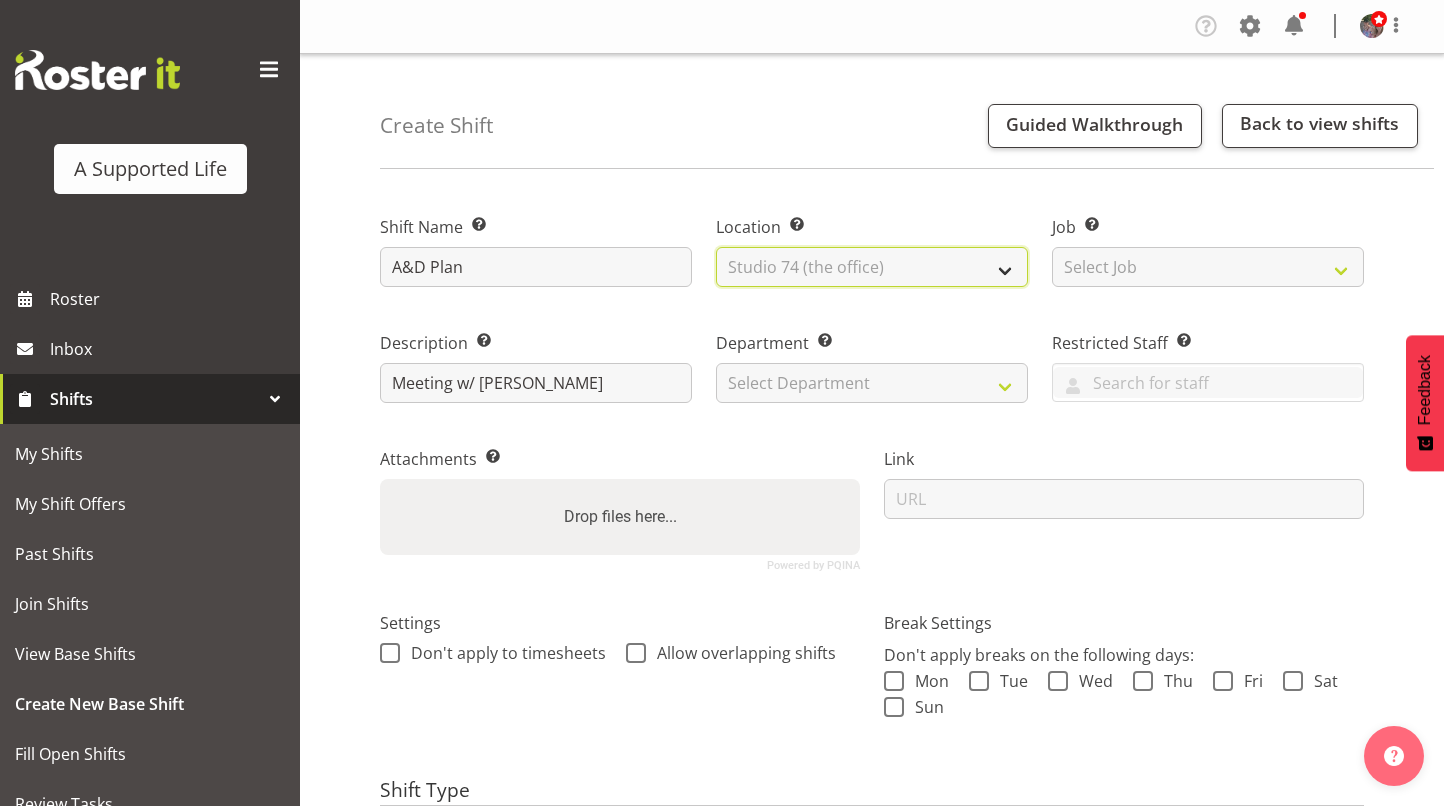 click on "Select Location  1.241 Edmonton Road
1/23 Taitua Drive
102 Lincoln Road
12b Coletta Lane
151 Edmonton Road
157 View Road
157A View Road
17 Bosnyak Drive
2.241 Edmonton Road
205 Edmonton Road
205a Edmonton Road
23a Castaing Crescent
25a Castaing Crescent
3/241 Edmonton Road
4 School Road
4.241 Edmonton Road
46 Te Atatu Road
51 Jaemont Ave
51a Jaemont Ave
Annie" at bounding box center [872, 267] 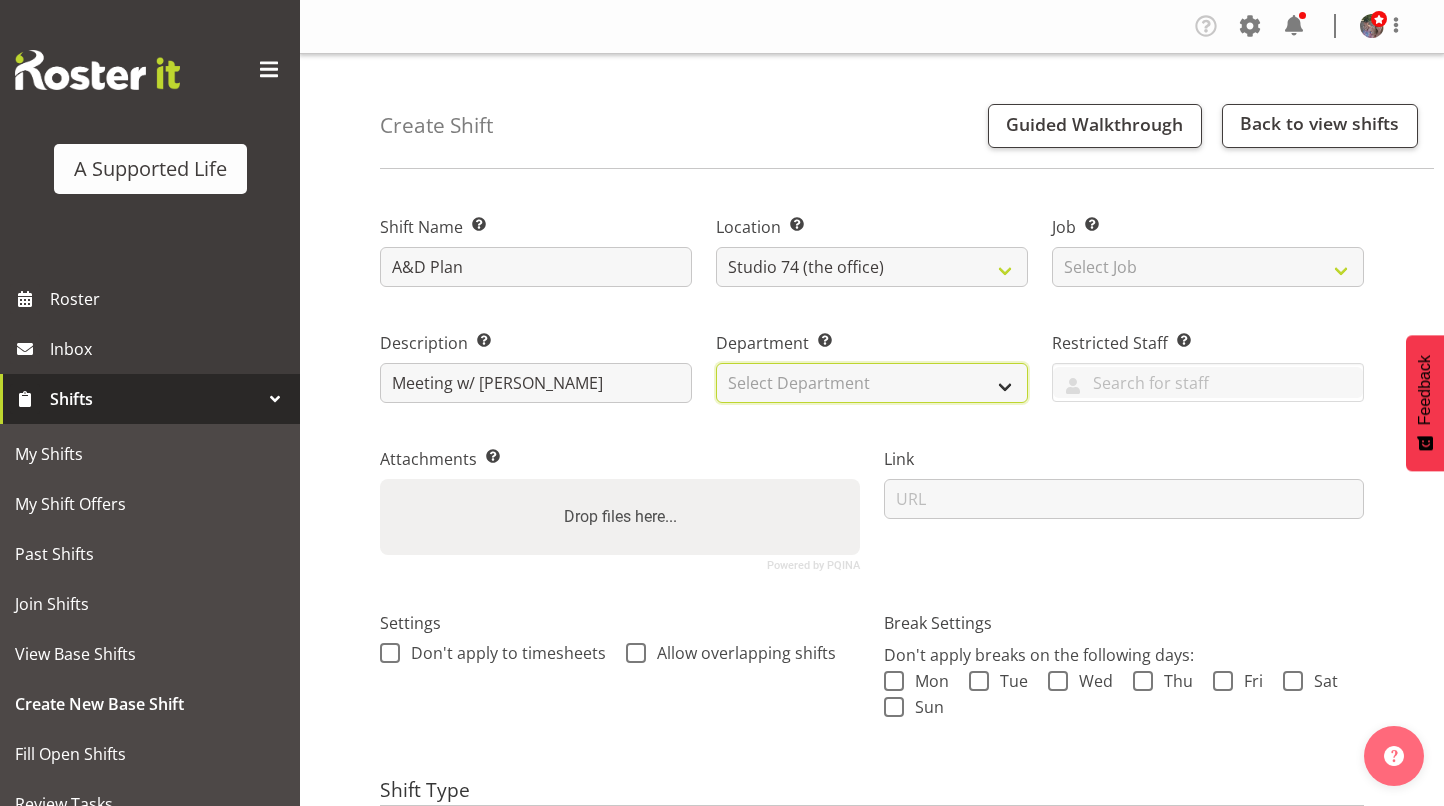 click on "Select Department  Direct Support Office Crew Other two4nine" at bounding box center [872, 383] 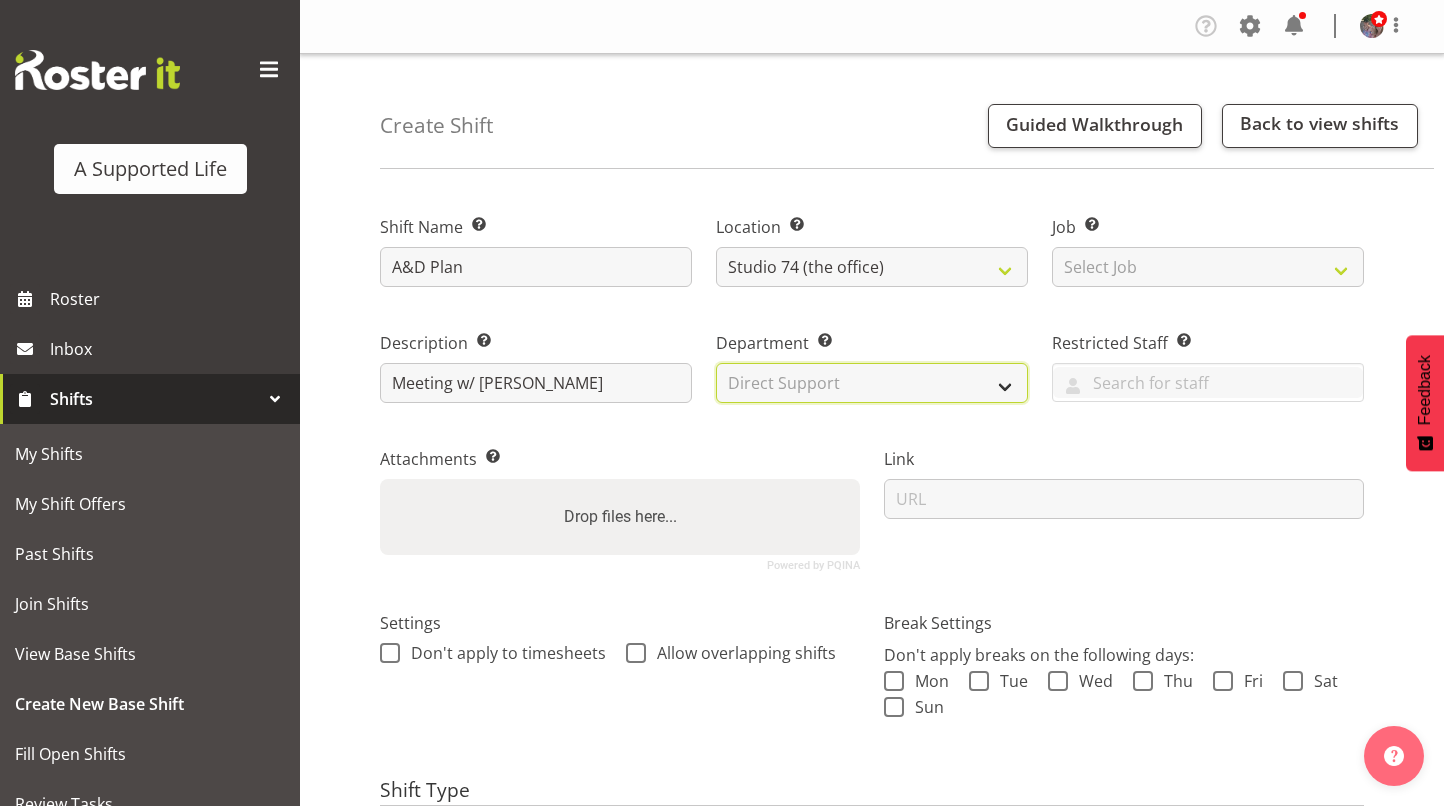 click on "Select Department  Direct Support Office Crew Other two4nine" at bounding box center (872, 383) 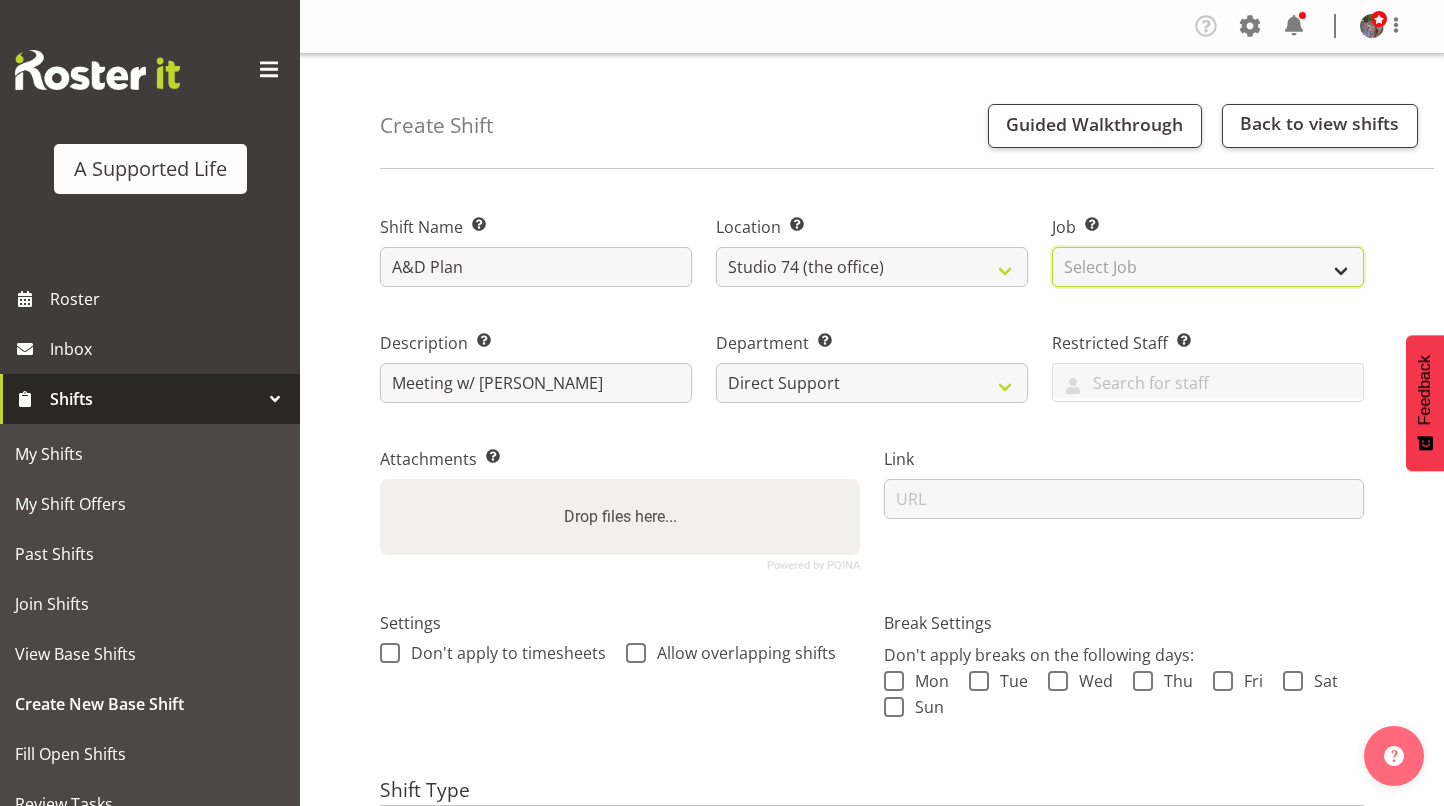 click on "Select Job  Create new job   Accounts and Payroll Admin Support Aspirations and Support Facilitator Chief Executive Cleaning Crew Community Support Facilitator Direct Support Professional Garden Crew General Manager Operations Leader of two4nine team Support Co-Ordinator two4nine facilitator" at bounding box center [1208, 267] 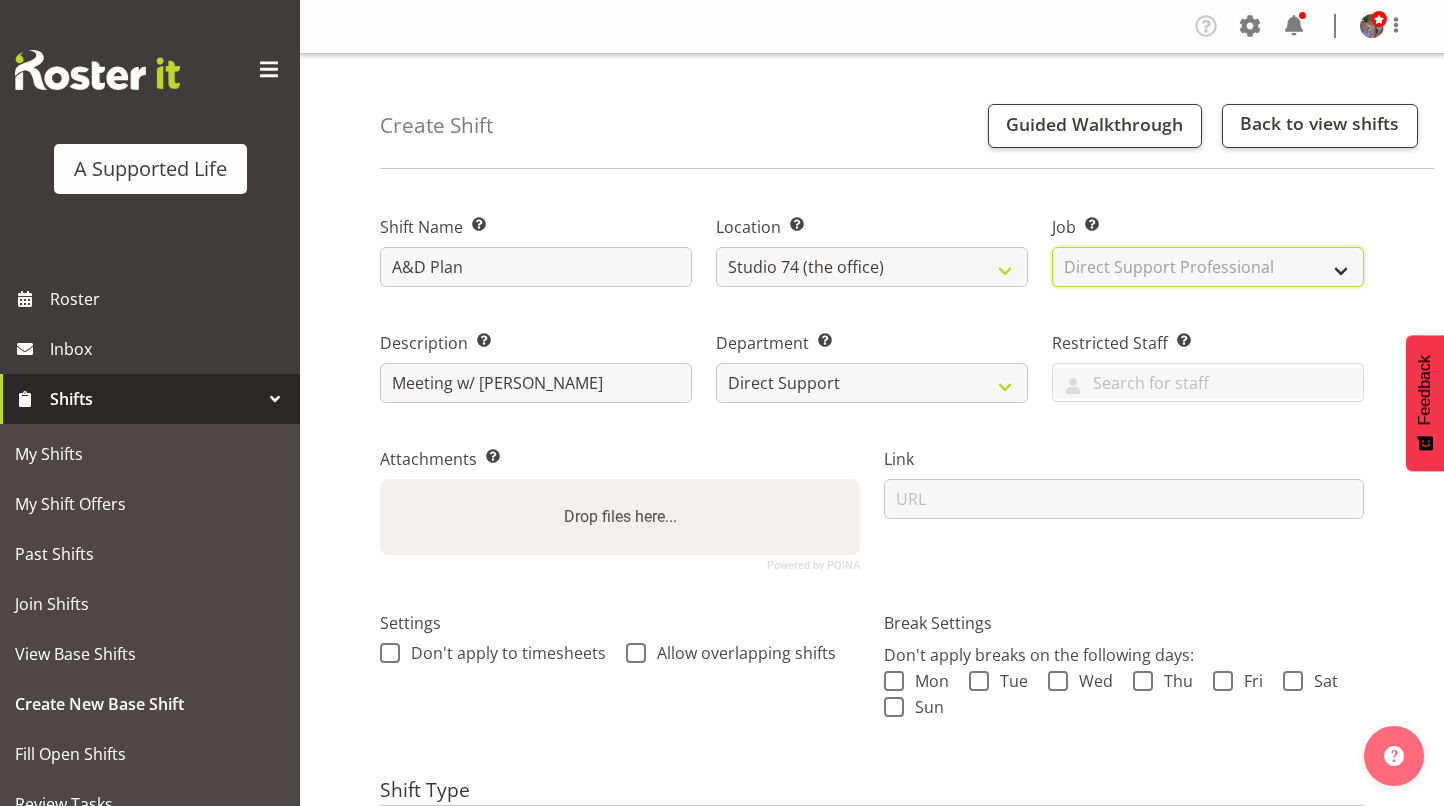 click on "Select Job  Create new job   Accounts and Payroll Admin Support Aspirations and Support Facilitator Chief Executive Cleaning Crew Community Support Facilitator Direct Support Professional Garden Crew General Manager Operations Leader of two4nine team Support Co-Ordinator two4nine facilitator" at bounding box center [1208, 267] 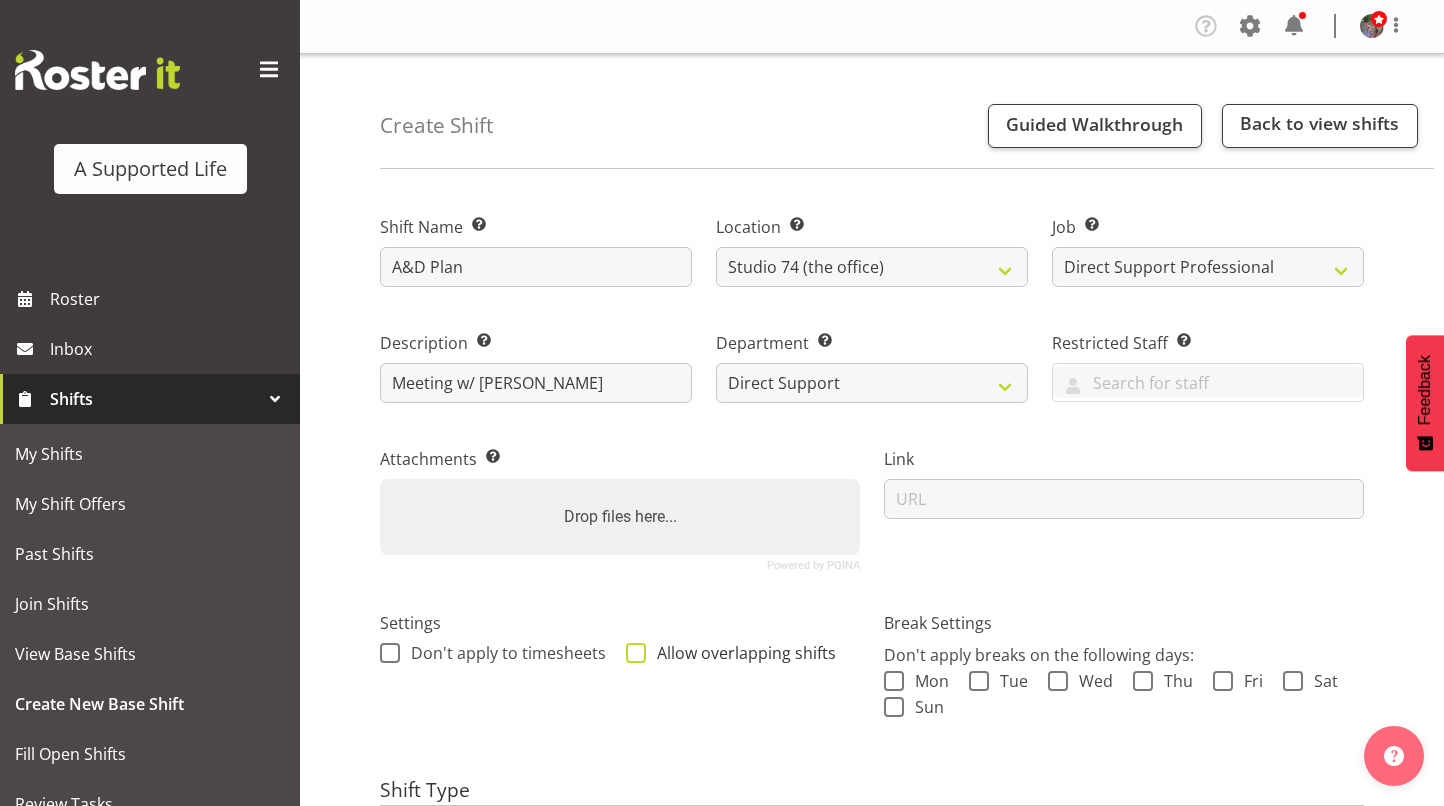 click on "Allow overlapping shifts" at bounding box center [741, 653] 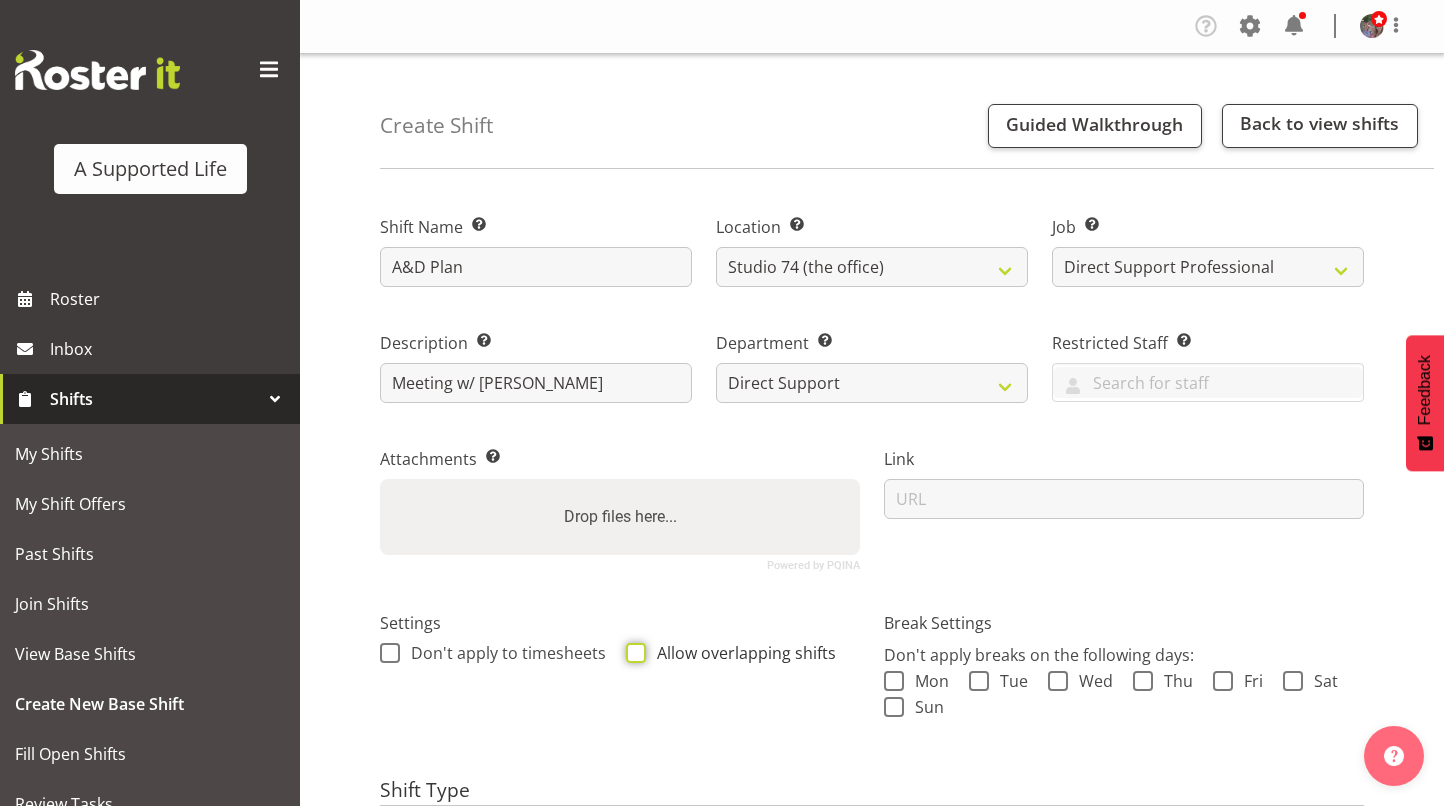 click on "Allow overlapping shifts" at bounding box center [632, 652] 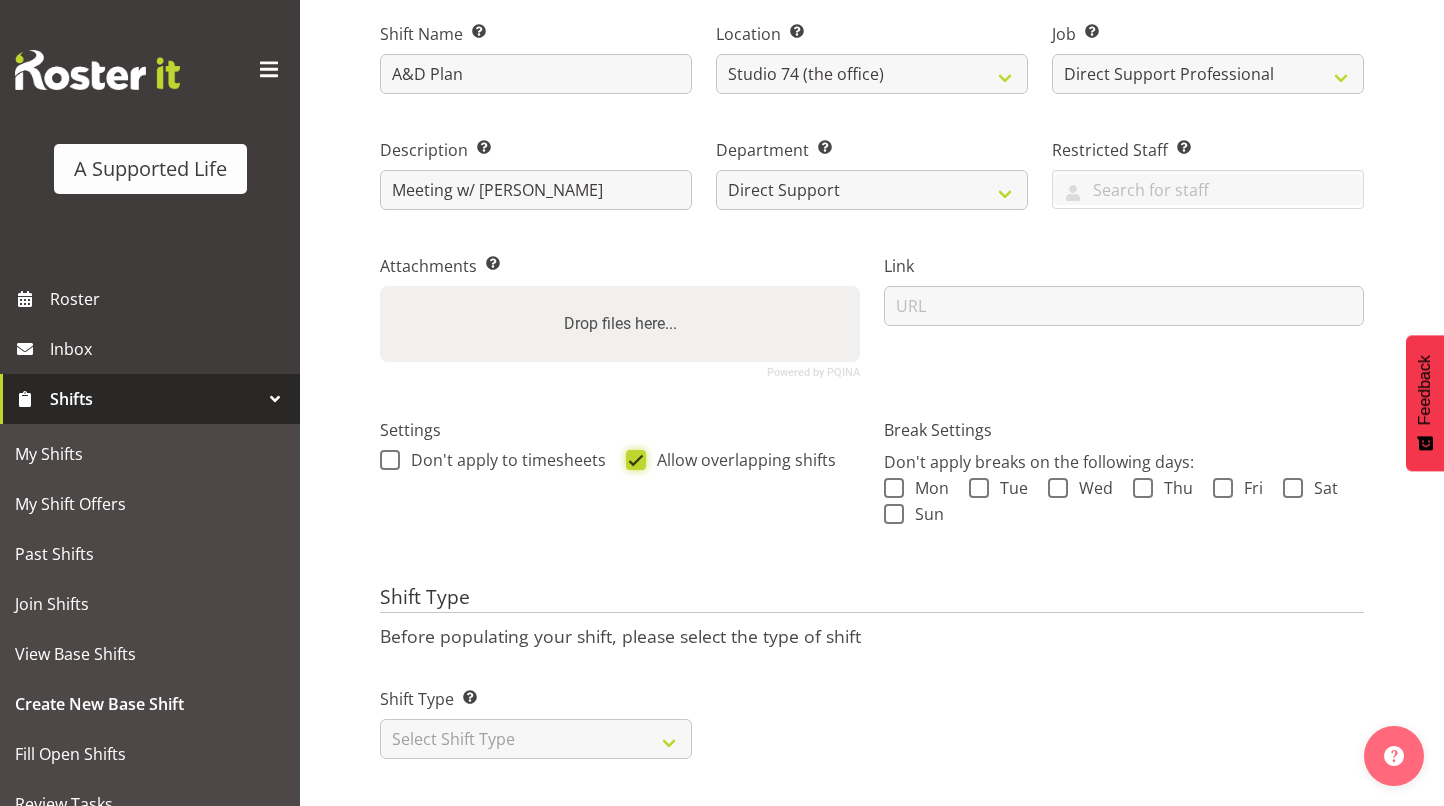 scroll, scrollTop: 208, scrollLeft: 0, axis: vertical 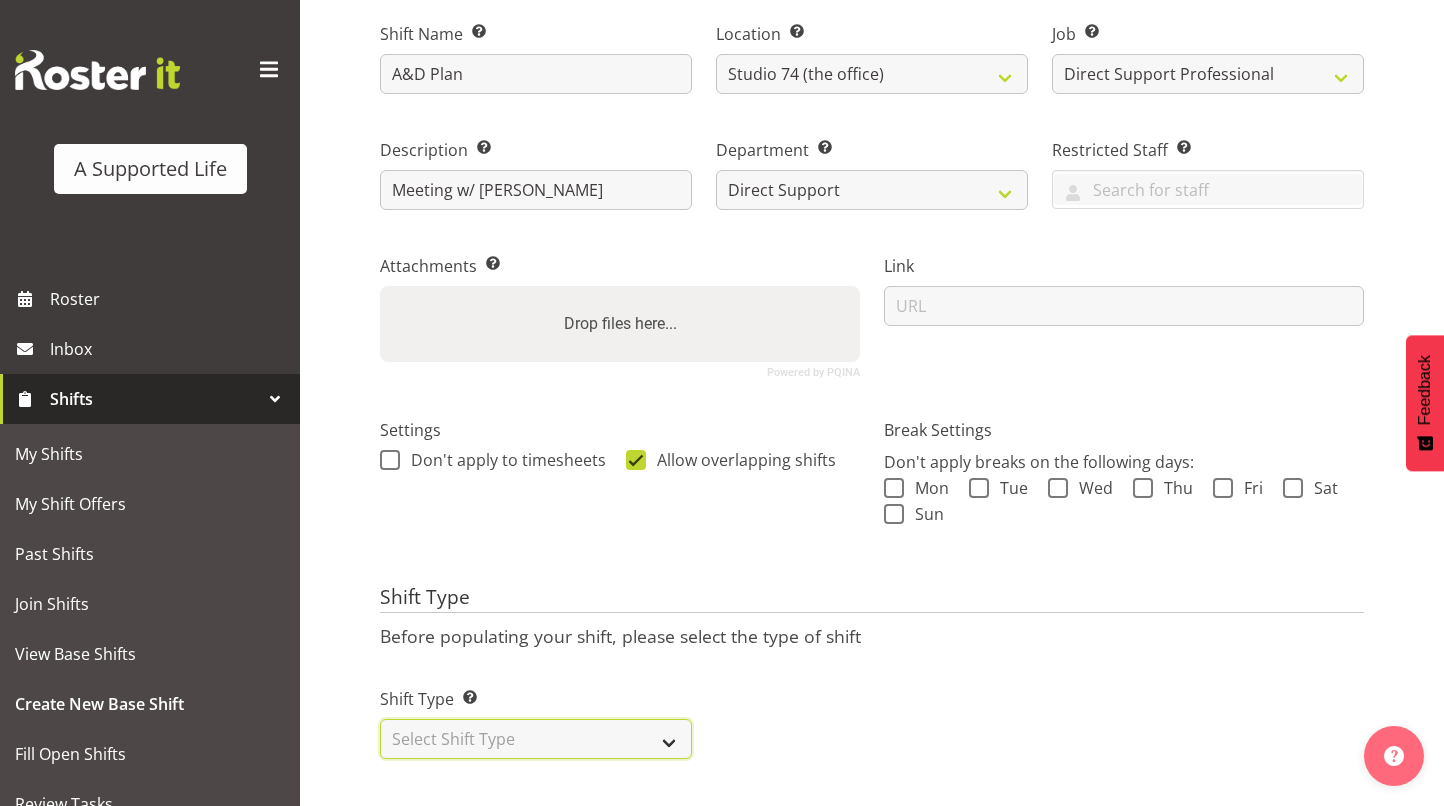 click on "Select Shift Type  One Off Shift   Recurring Shift   Rotating Shift" at bounding box center (536, 739) 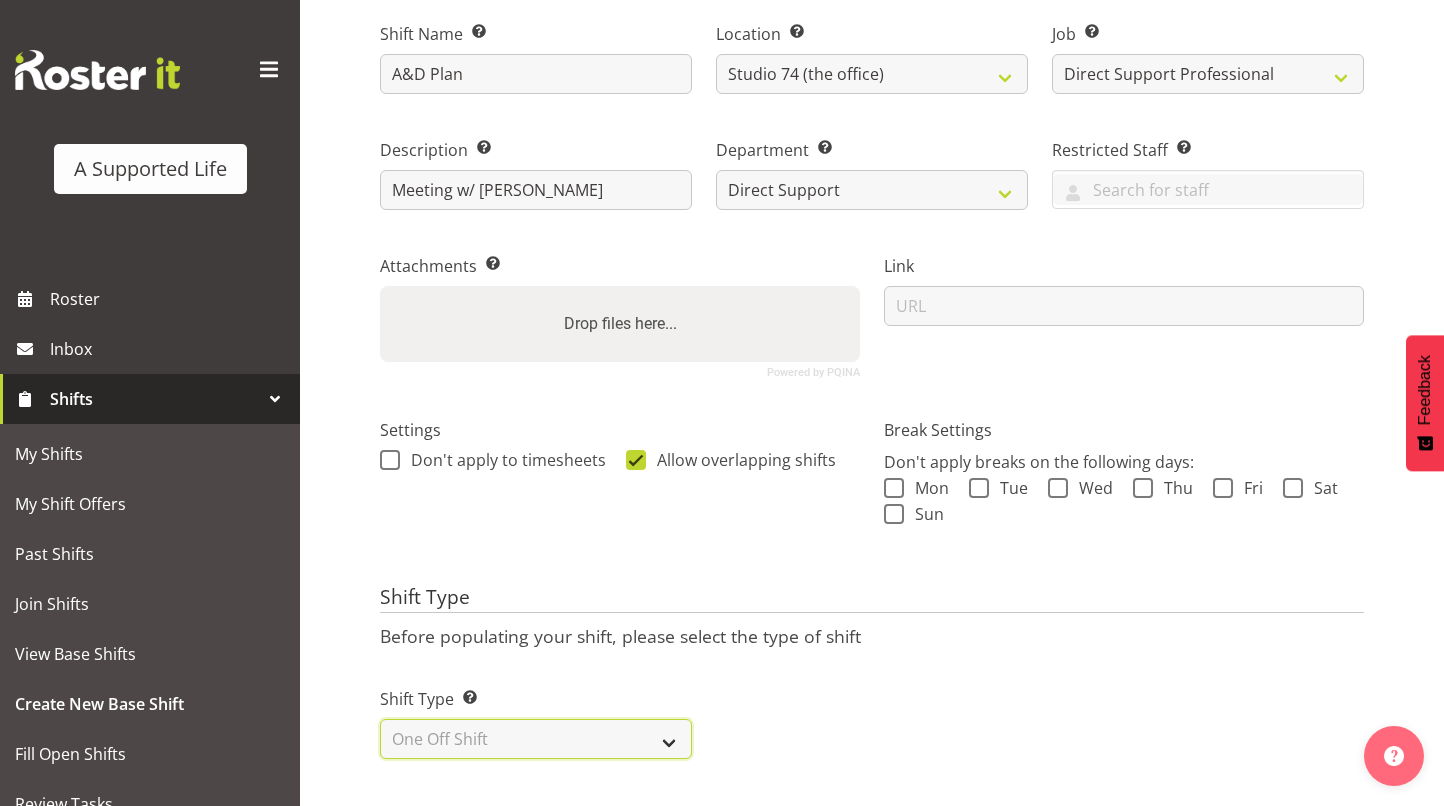 click on "Select Shift Type  One Off Shift   Recurring Shift   Rotating Shift" at bounding box center (536, 739) 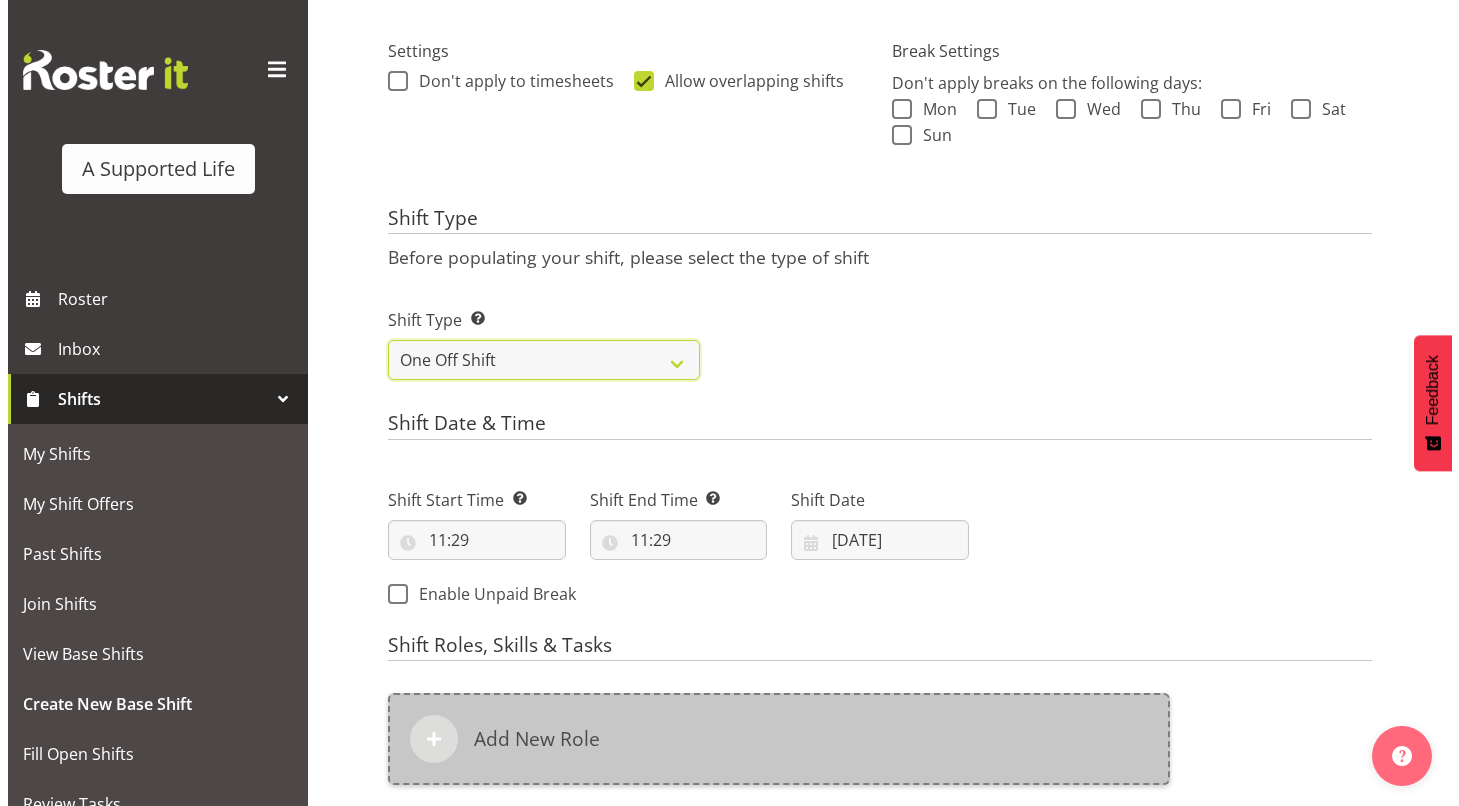 scroll, scrollTop: 608, scrollLeft: 0, axis: vertical 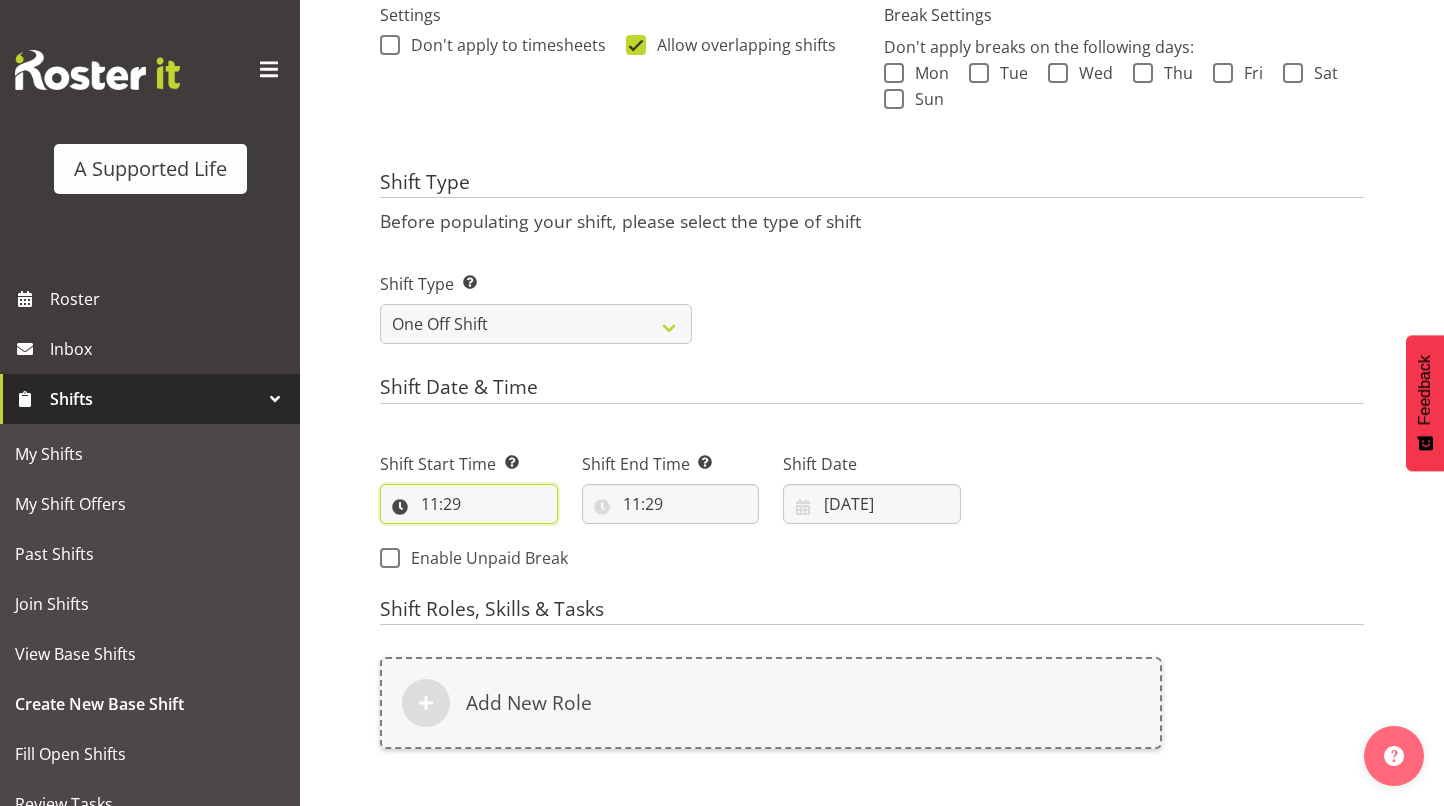 click on "11:29" at bounding box center [469, 504] 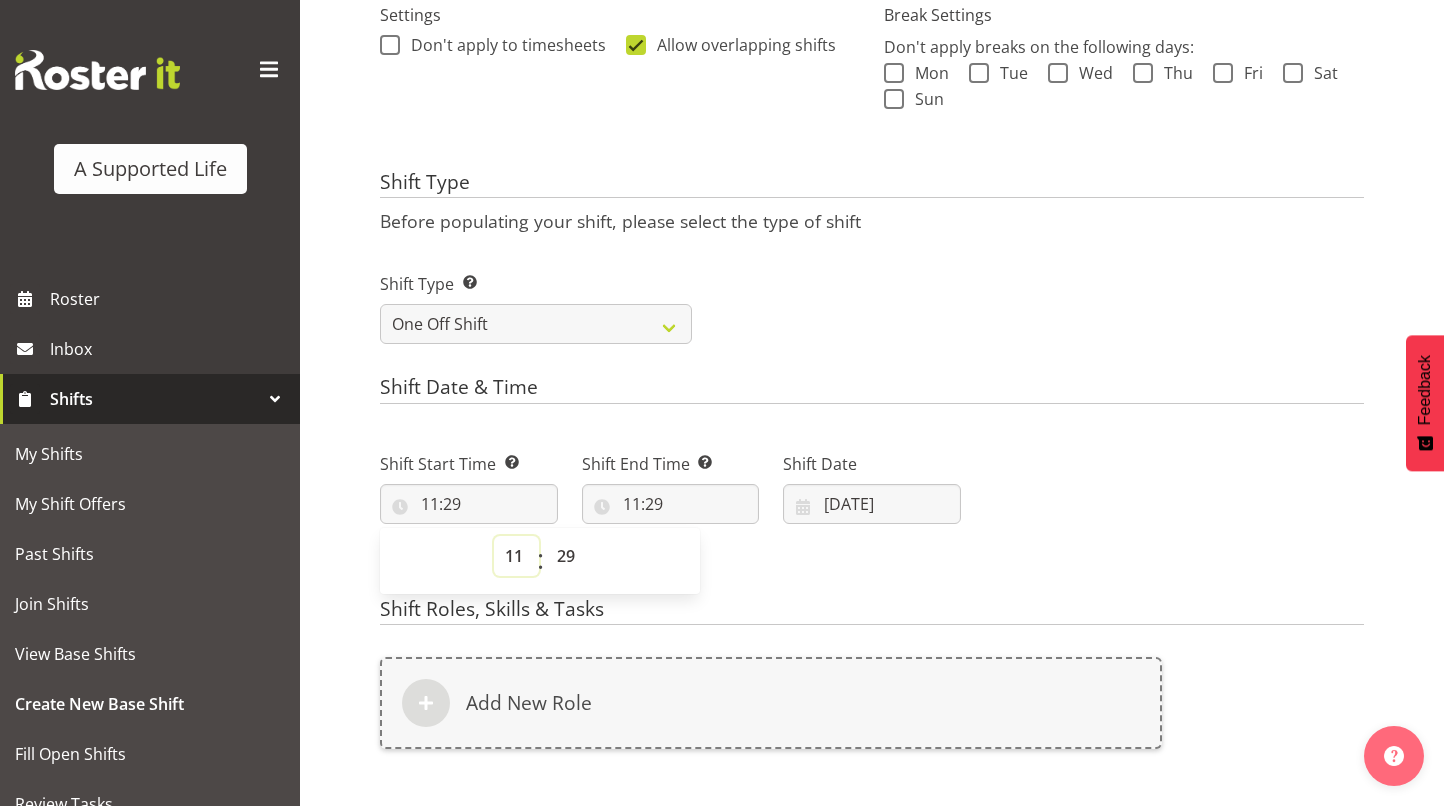 click on "00   01   02   03   04   05   06   07   08   09   10   11   12   13   14   15   16   17   18   19   20   21   22   23" at bounding box center (516, 556) 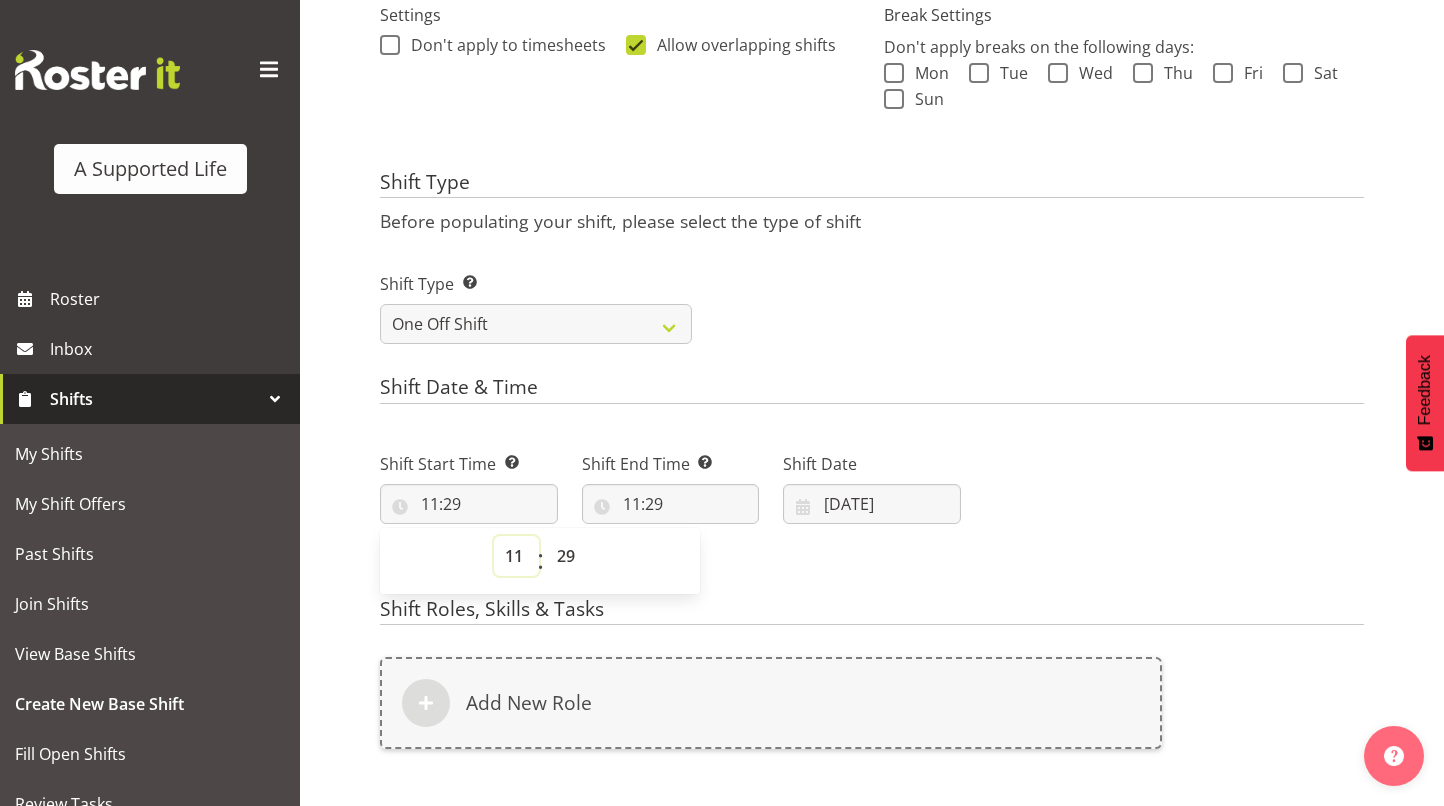 select on "9" 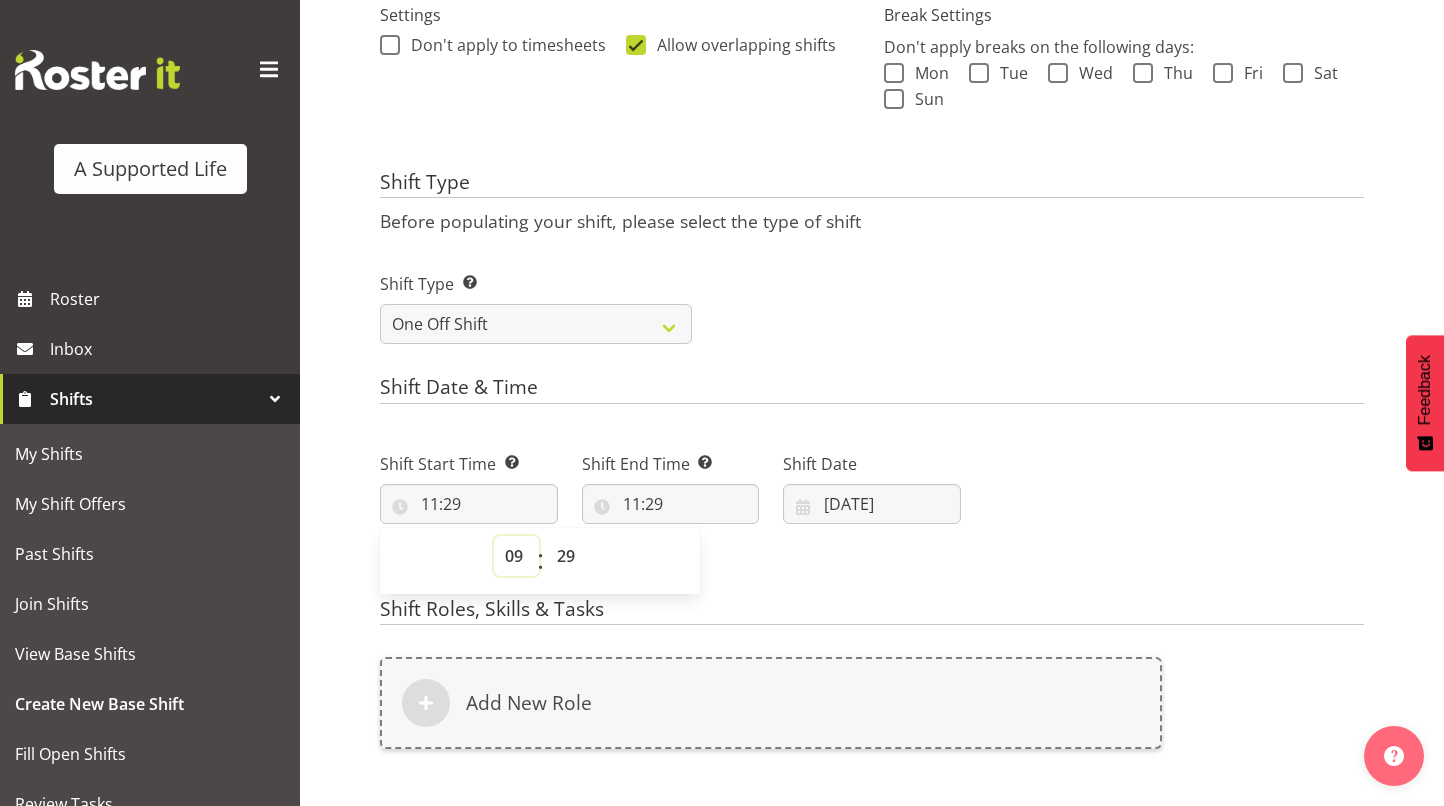 click on "00   01   02   03   04   05   06   07   08   09   10   11   12   13   14   15   16   17   18   19   20   21   22   23" at bounding box center (516, 556) 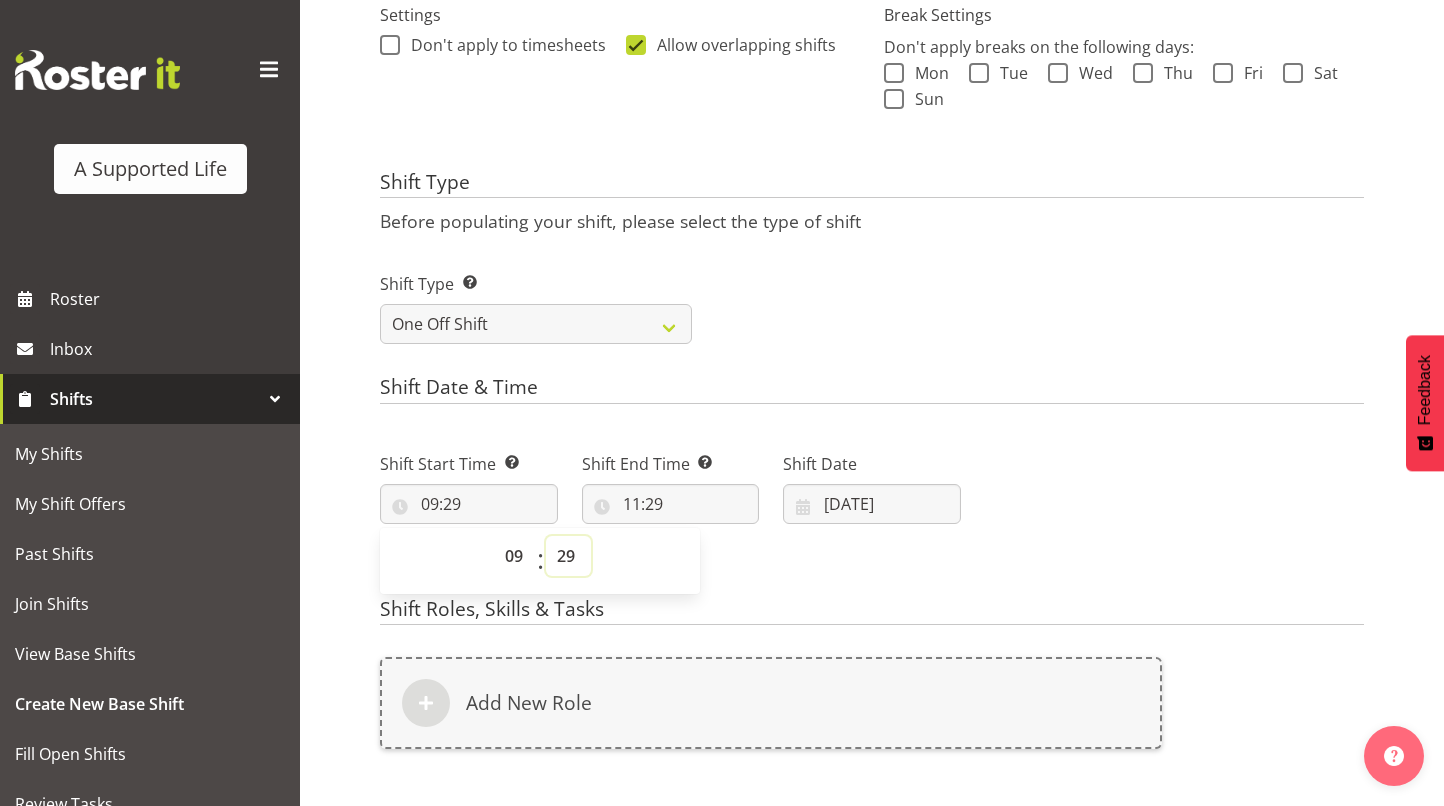 click on "00   01   02   03   04   05   06   07   08   09   10   11   12   13   14   15   16   17   18   19   20   21   22   23   24   25   26   27   28   29   30   31   32   33   34   35   36   37   38   39   40   41   42   43   44   45   46   47   48   49   50   51   52   53   54   55   56   57   58   59" at bounding box center (568, 556) 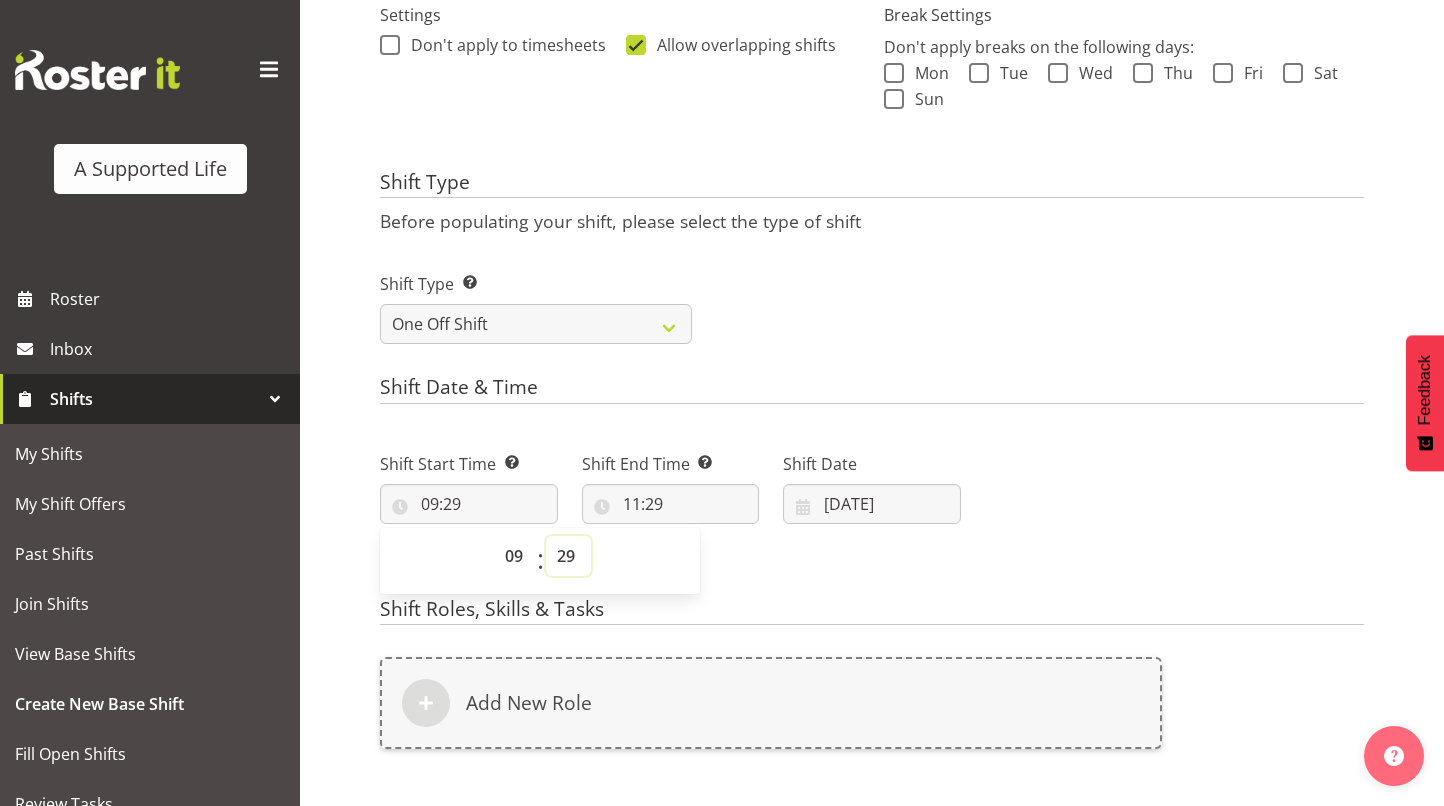 select on "0" 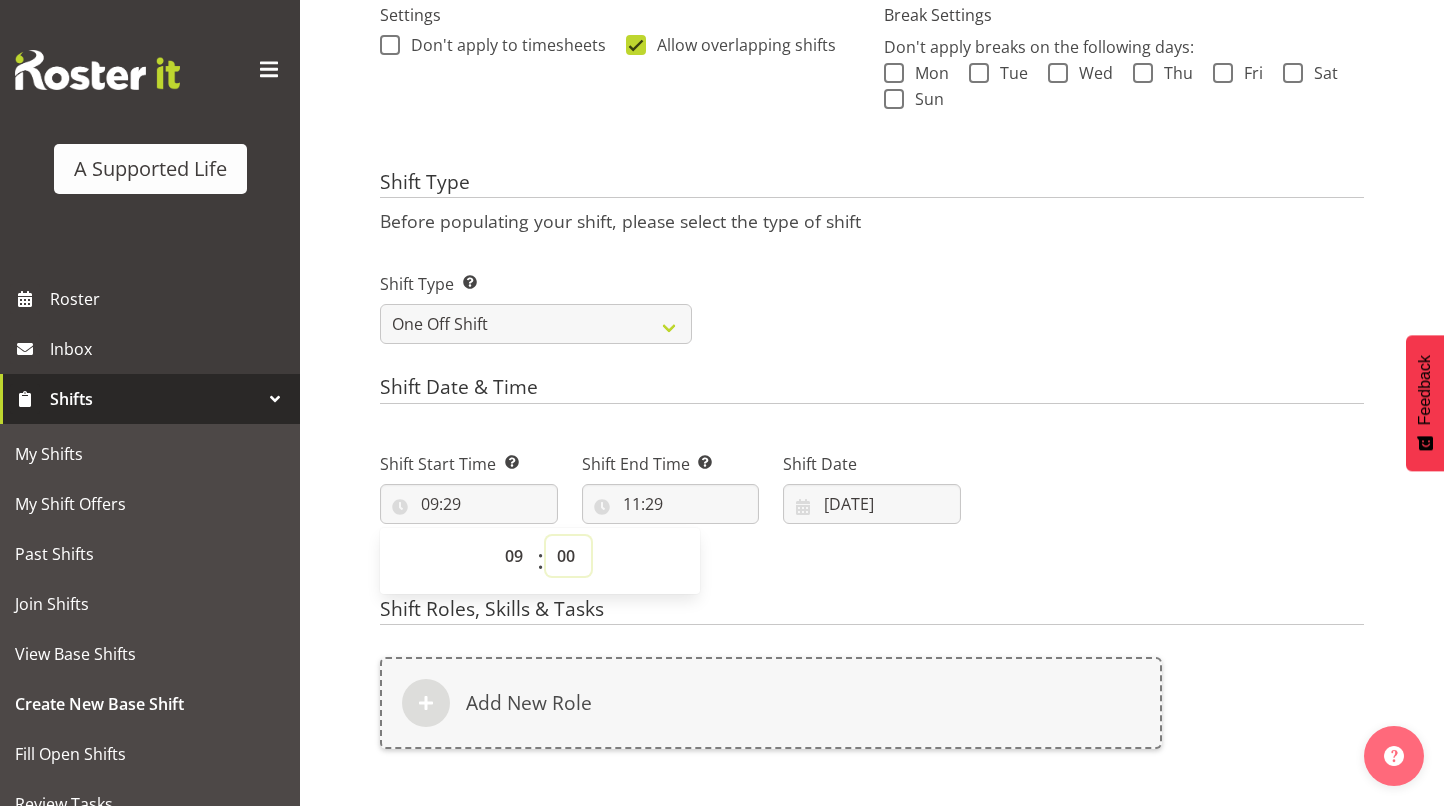 click on "00   01   02   03   04   05   06   07   08   09   10   11   12   13   14   15   16   17   18   19   20   21   22   23   24   25   26   27   28   29   30   31   32   33   34   35   36   37   38   39   40   41   42   43   44   45   46   47   48   49   50   51   52   53   54   55   56   57   58   59" at bounding box center (568, 556) 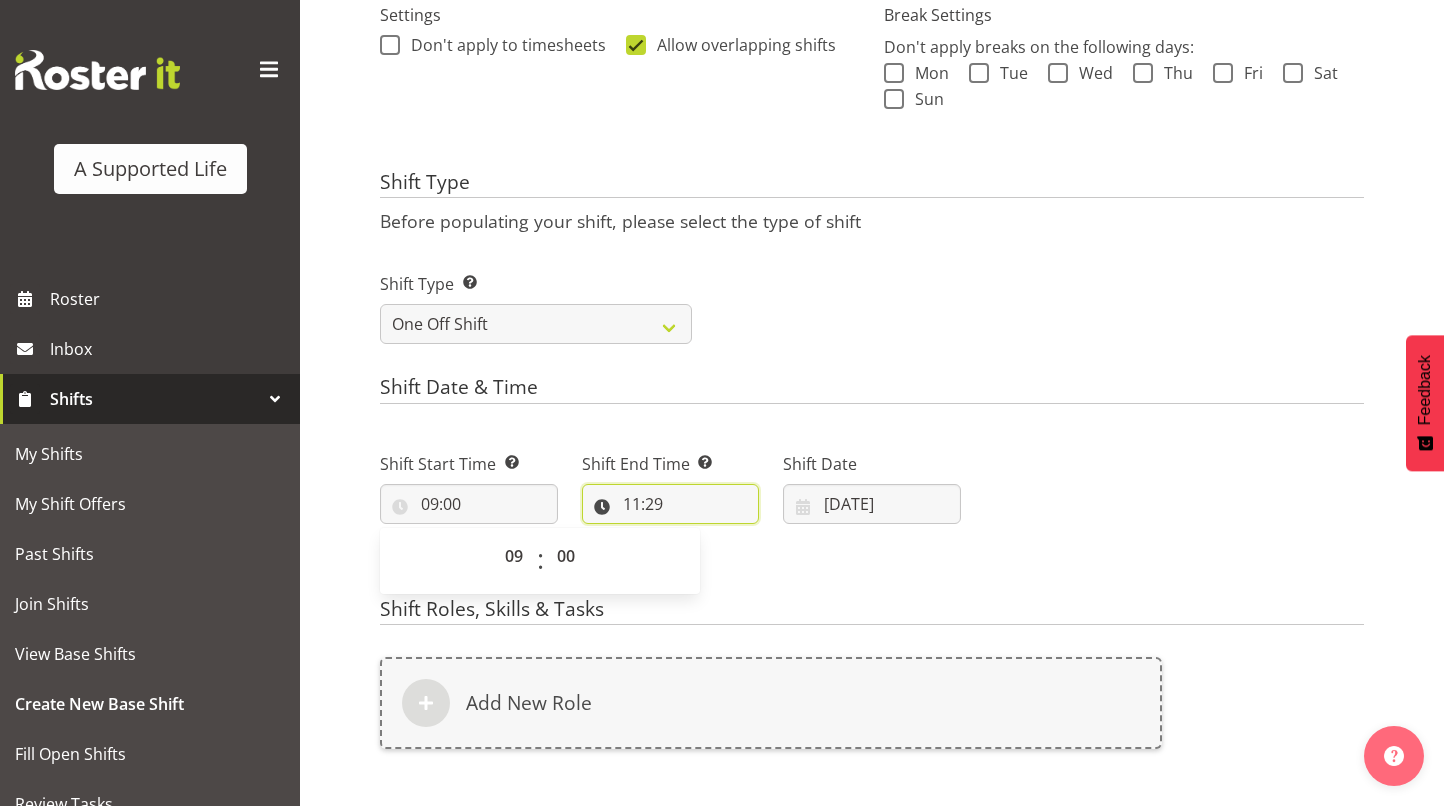 click on "11:29" at bounding box center (671, 504) 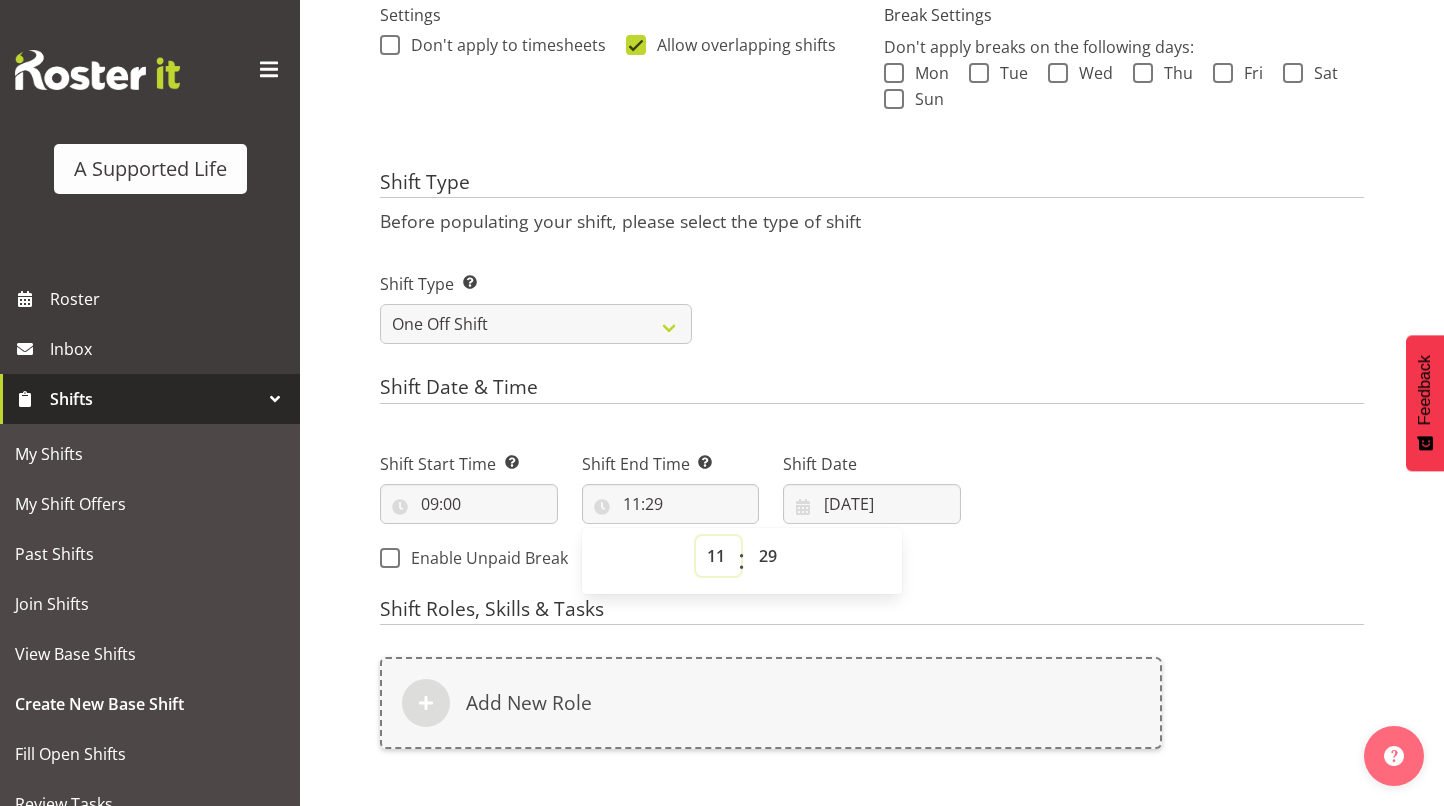 click on "00   01   02   03   04   05   06   07   08   09   10   11   12   13   14   15   16   17   18   19   20   21   22   23" at bounding box center [718, 556] 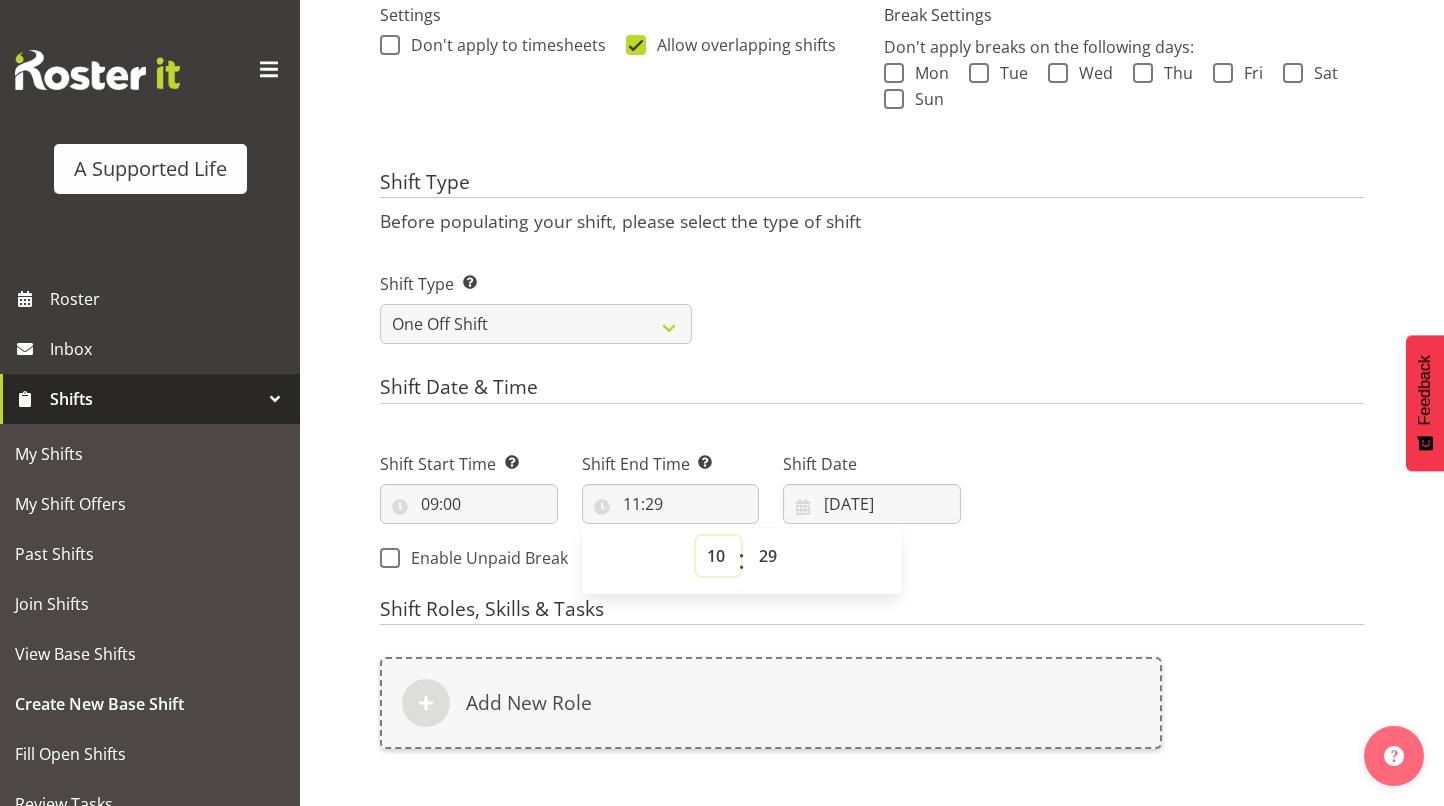 click on "00   01   02   03   04   05   06   07   08   09   10   11   12   13   14   15   16   17   18   19   20   21   22   23" at bounding box center (718, 556) 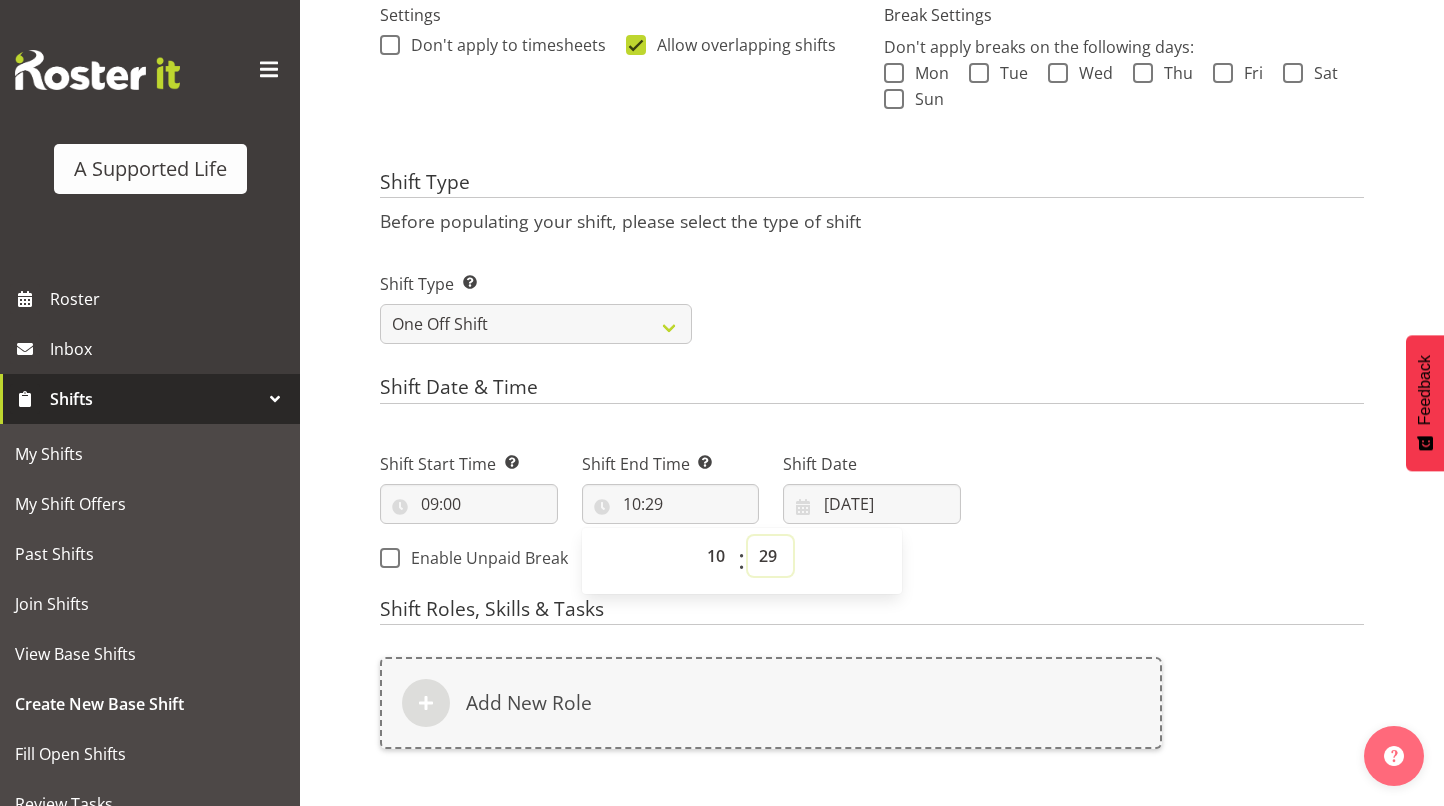 click on "00   01   02   03   04   05   06   07   08   09   10   11   12   13   14   15   16   17   18   19   20   21   22   23   24   25   26   27   28   29   30   31   32   33   34   35   36   37   38   39   40   41   42   43   44   45   46   47   48   49   50   51   52   53   54   55   56   57   58   59" at bounding box center (770, 556) 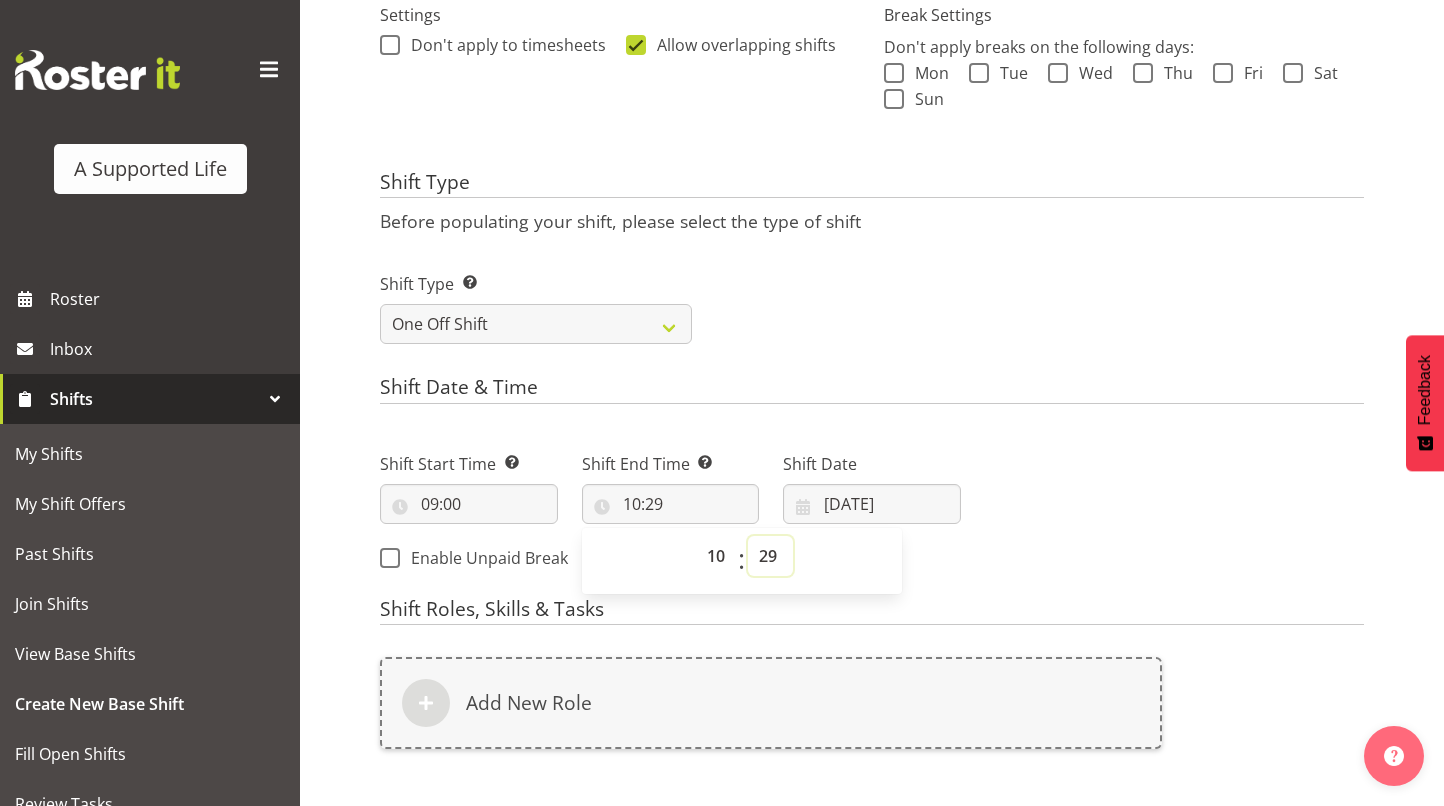 select on "0" 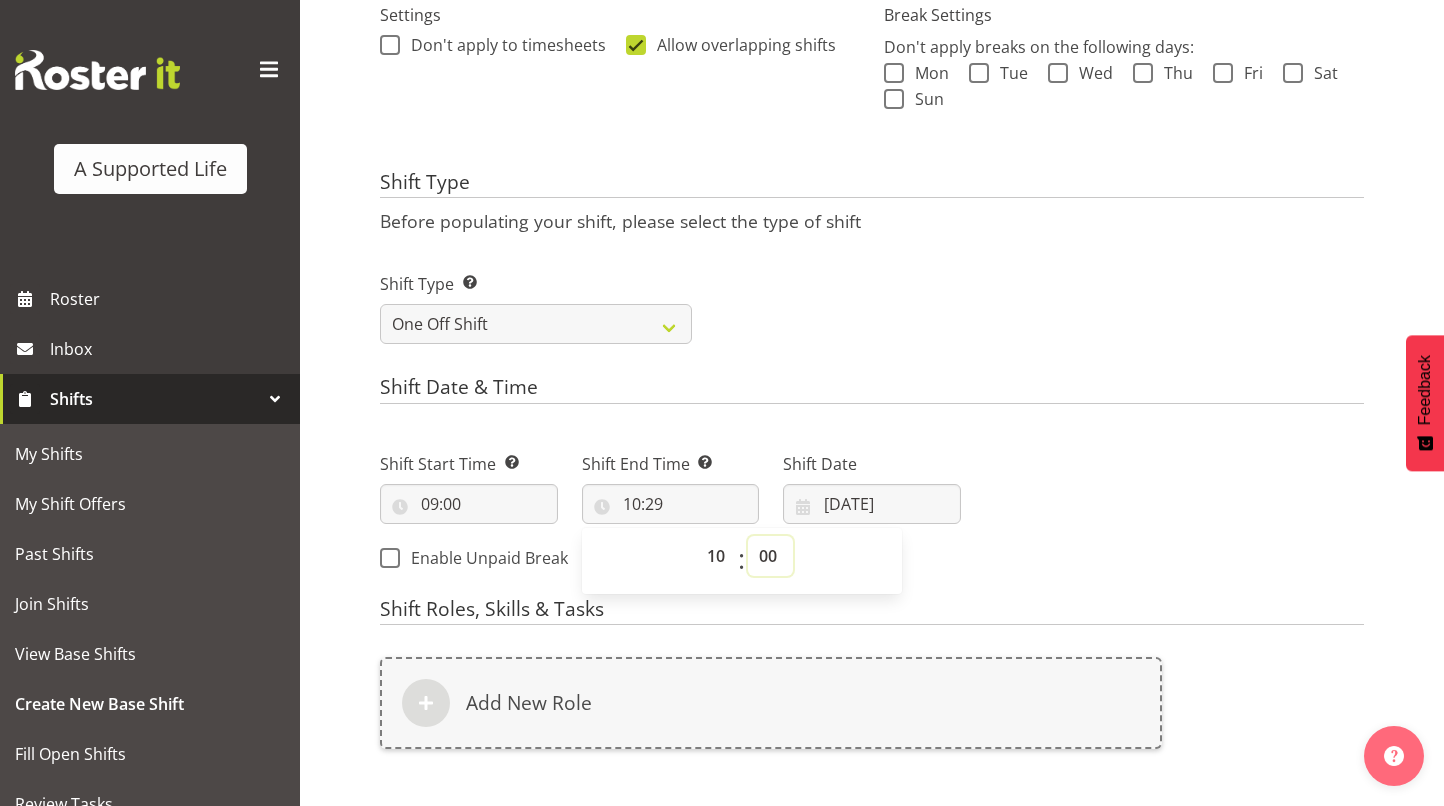 click on "00   01   02   03   04   05   06   07   08   09   10   11   12   13   14   15   16   17   18   19   20   21   22   23   24   25   26   27   28   29   30   31   32   33   34   35   36   37   38   39   40   41   42   43   44   45   46   47   48   49   50   51   52   53   54   55   56   57   58   59" at bounding box center [770, 556] 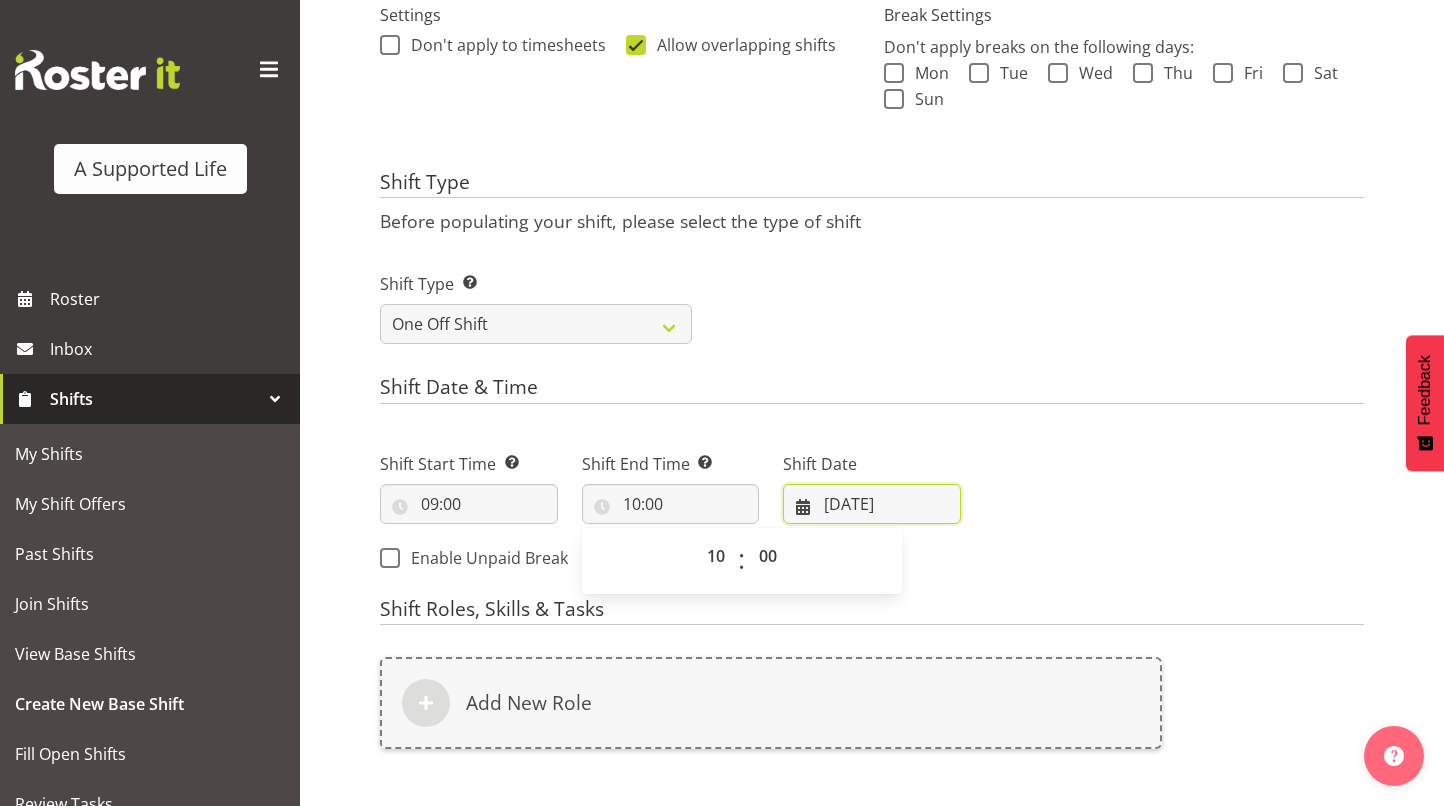 click on "10/07/2025" at bounding box center (872, 504) 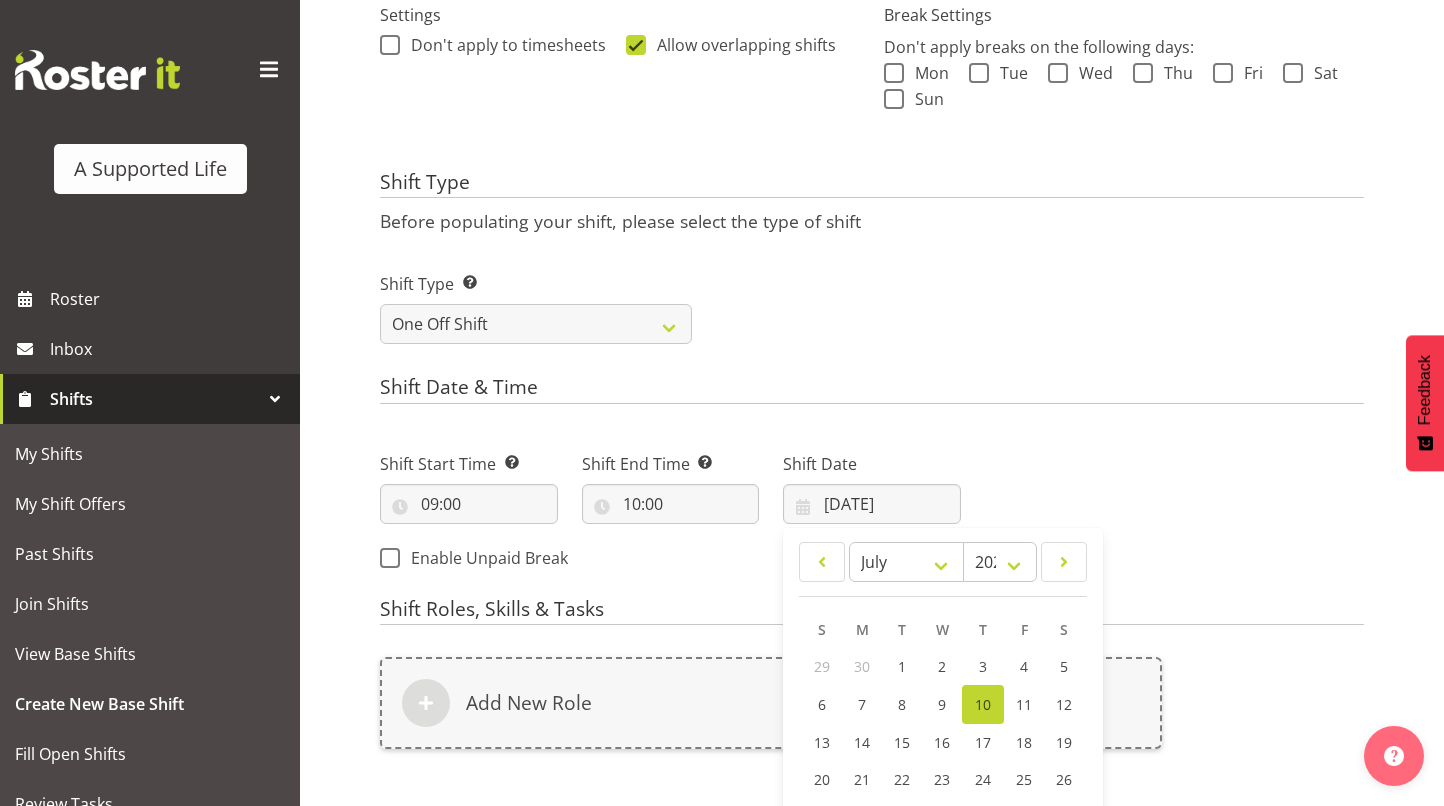 click on "Next Shifts" at bounding box center (1174, 505) 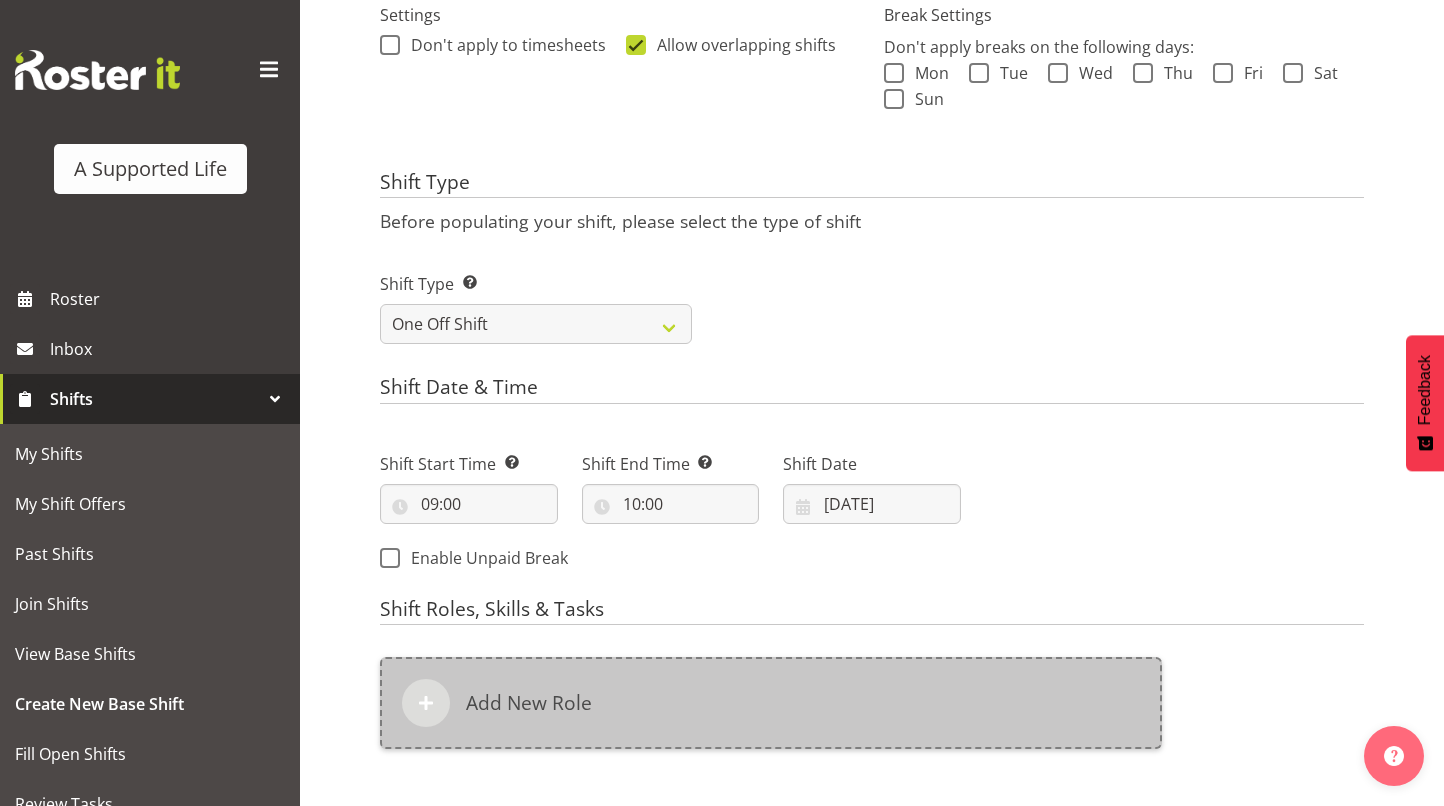 click on "Add New Role" at bounding box center (771, 703) 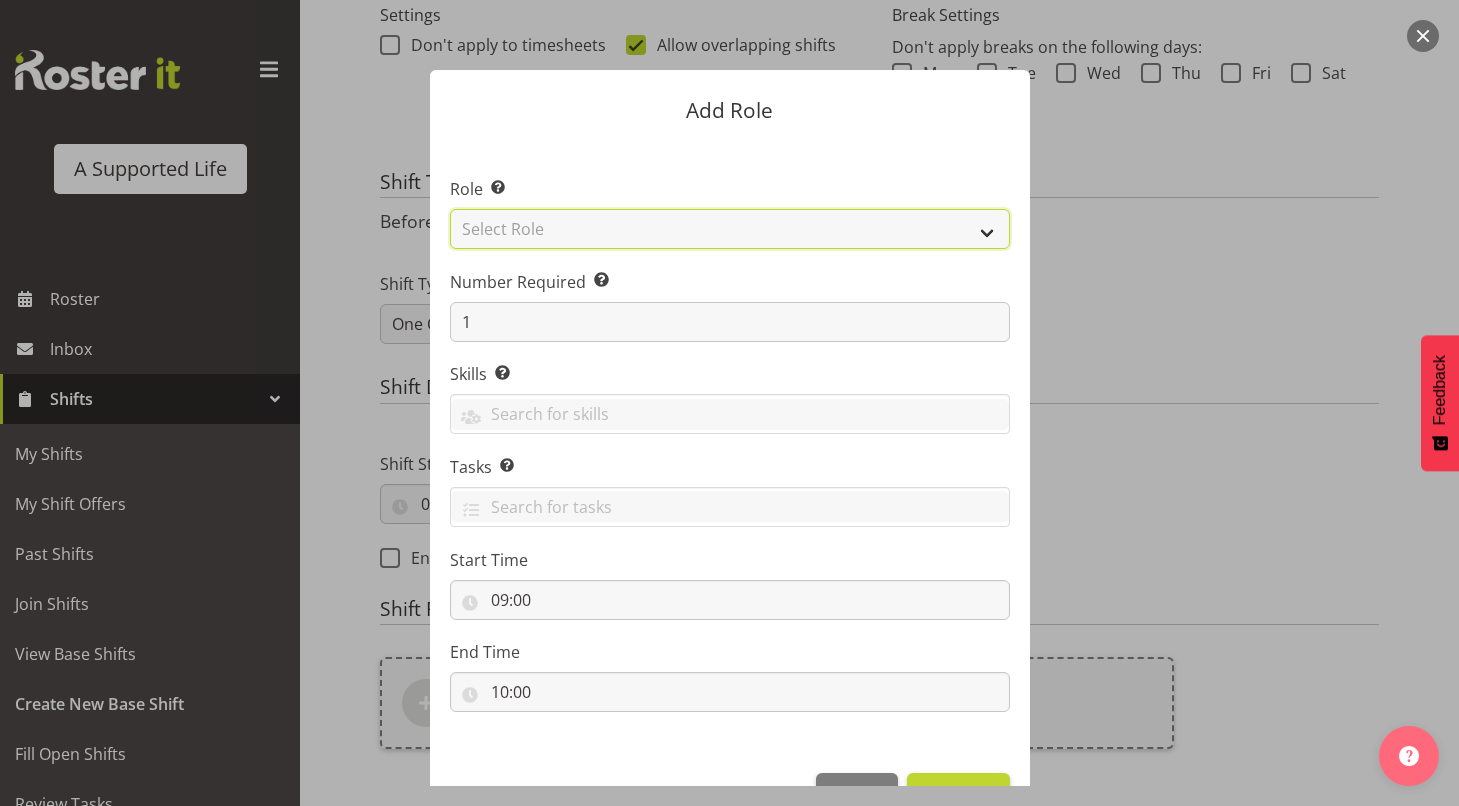 click on "Select Role  Accounts and Payroll Admin Support Aspirations & Support Facilitator Chief Executive Cleaning Crew Community Connections Co-Ordinator CPAP Check Direct Support Professional Full Time Reliever Garden Crew General Manager - Operations Sleepover Support and Development Leader Support Co-Ordinator Training two4nine facilitator" at bounding box center (730, 229) 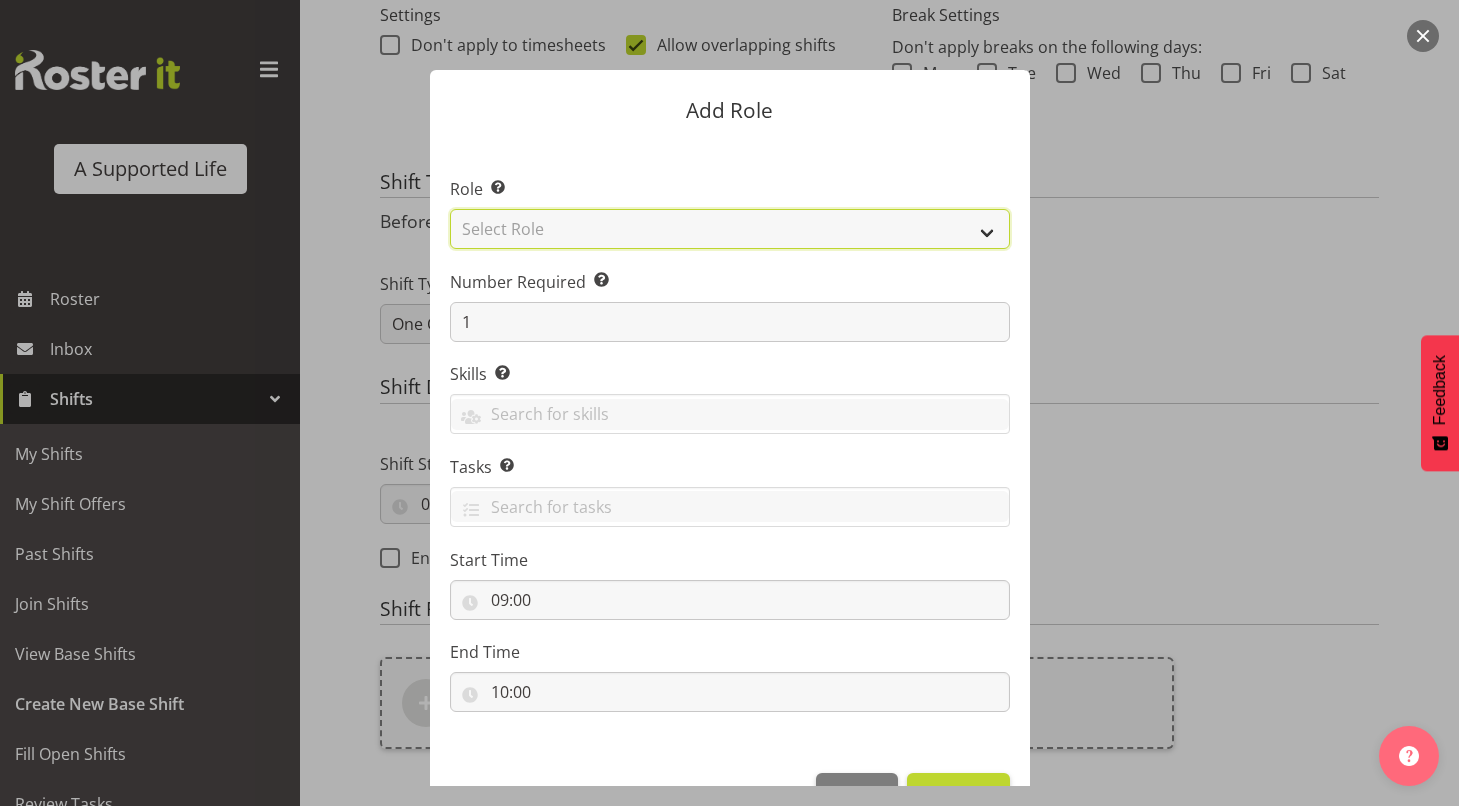 select on "519" 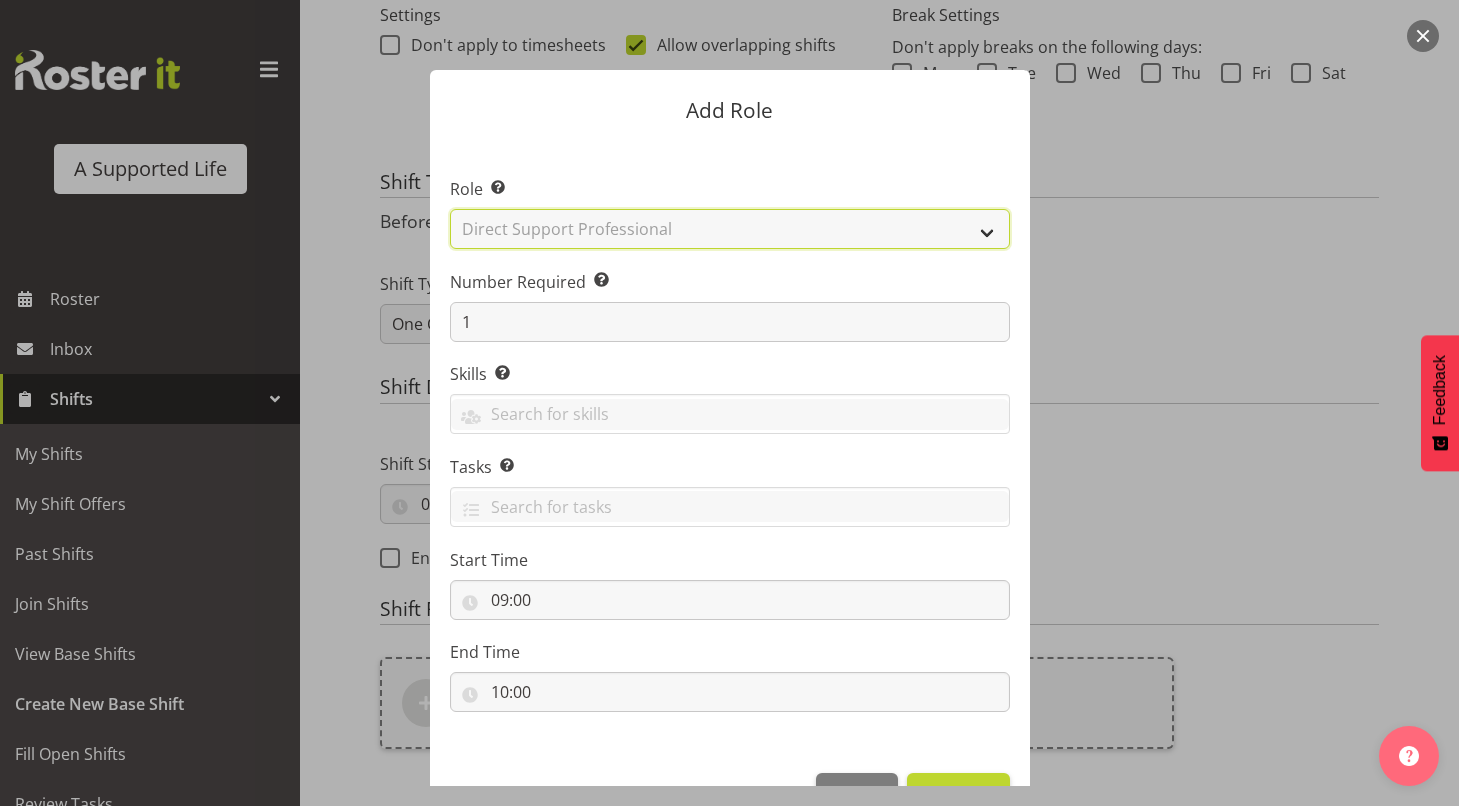click on "Select Role  Accounts and Payroll Admin Support Aspirations & Support Facilitator Chief Executive Cleaning Crew Community Connections Co-Ordinator CPAP Check Direct Support Professional Full Time Reliever Garden Crew General Manager - Operations Sleepover Support and Development Leader Support Co-Ordinator Training two4nine facilitator" at bounding box center [730, 229] 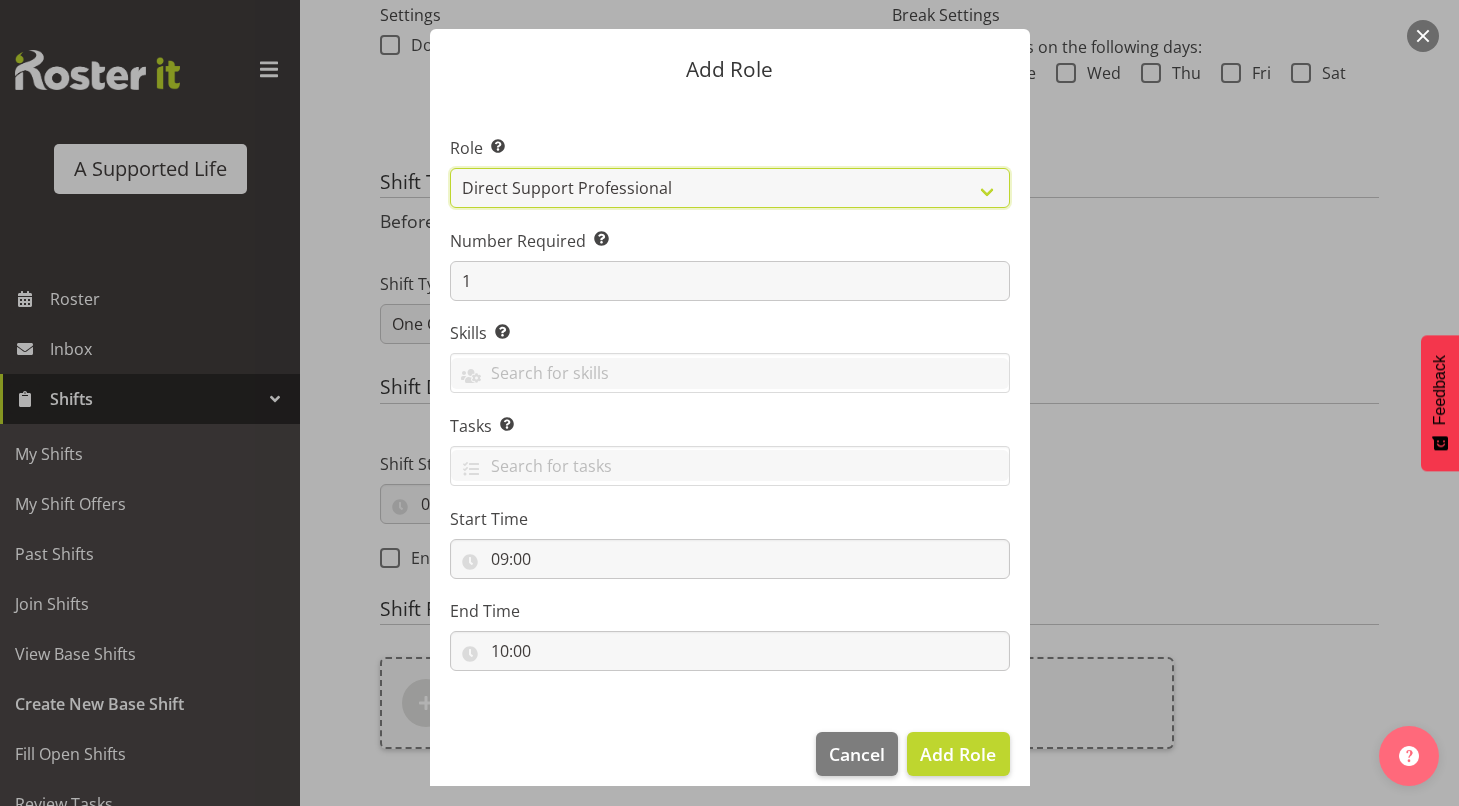 scroll, scrollTop: 61, scrollLeft: 0, axis: vertical 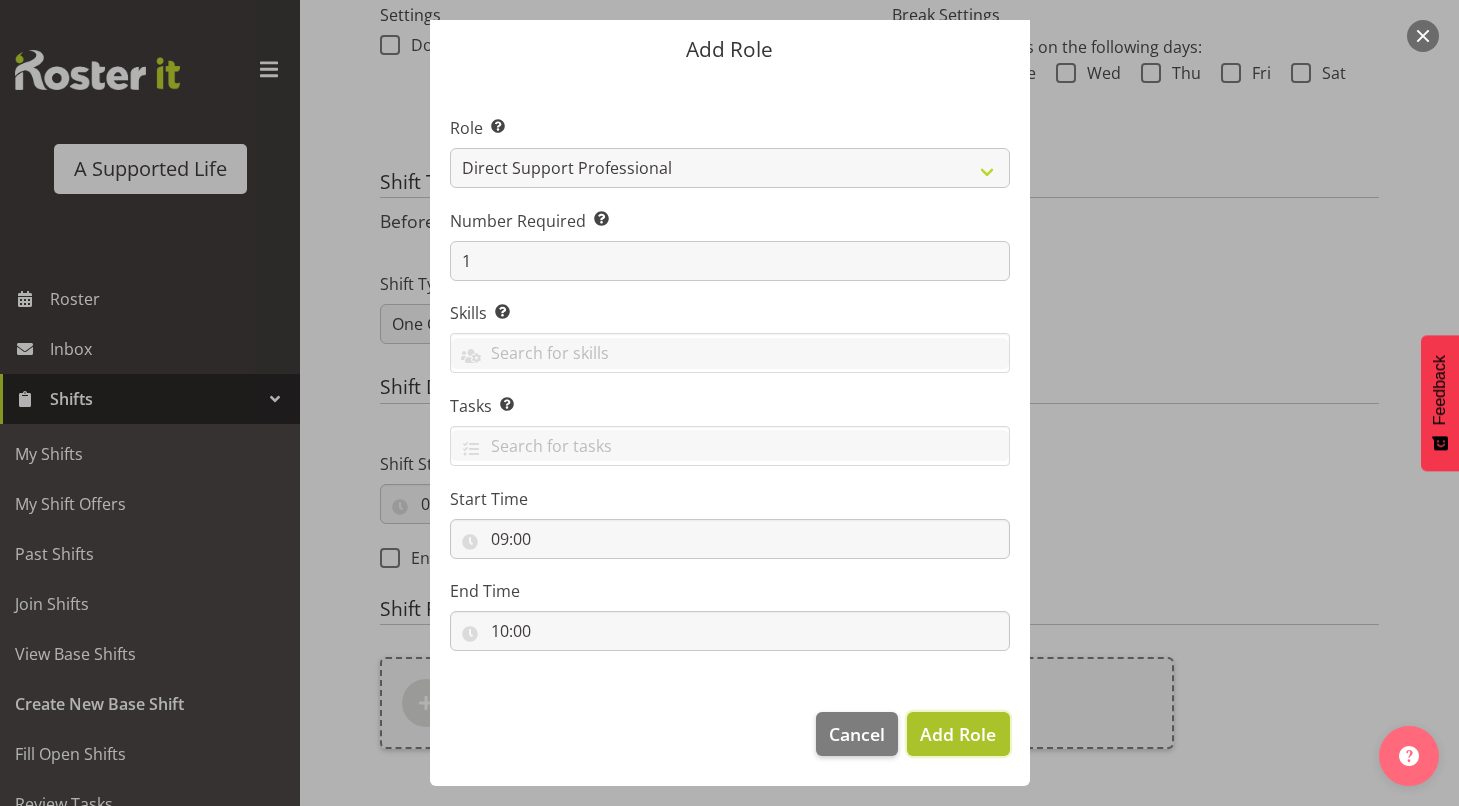 click on "Add Role" at bounding box center (958, 734) 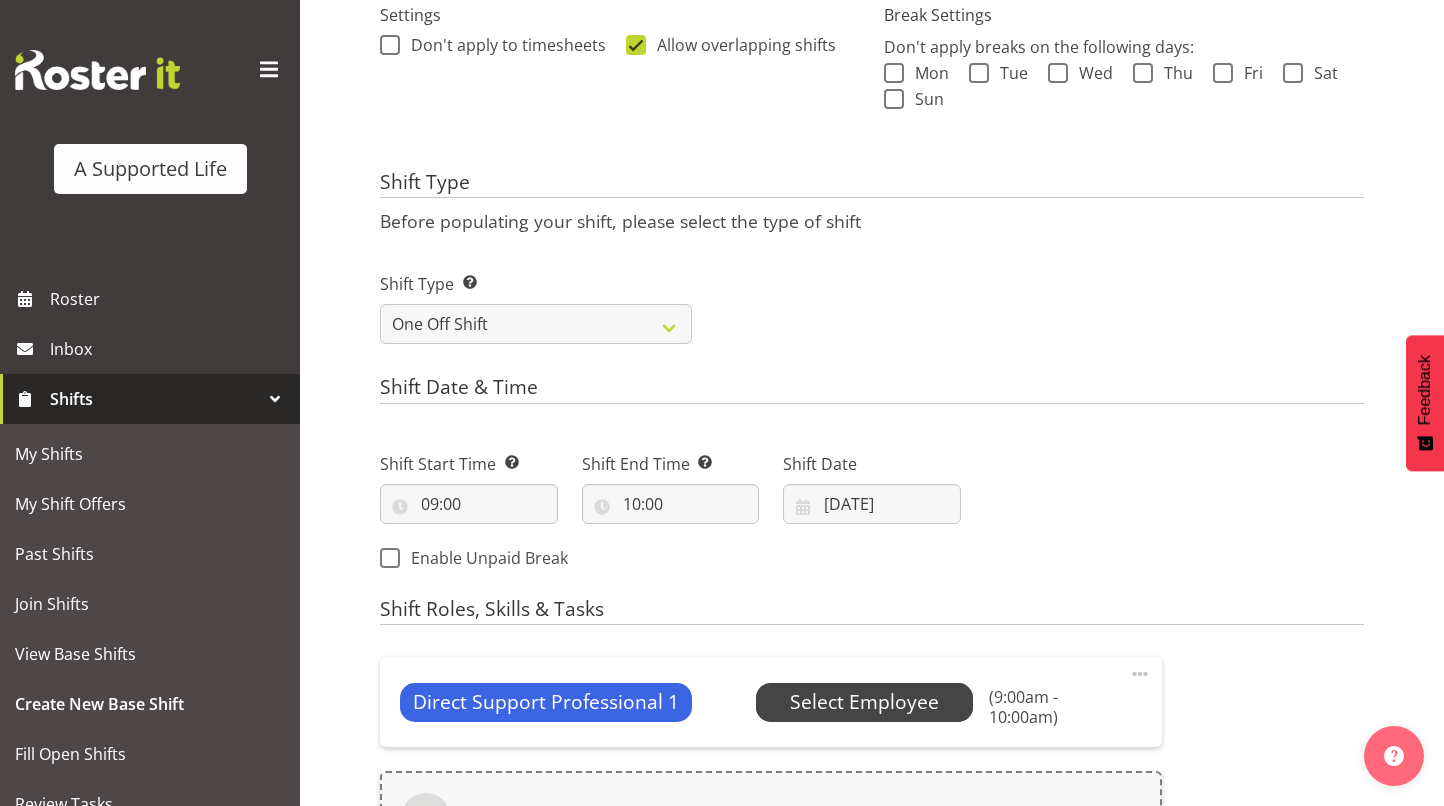 click on "Select Employee" at bounding box center [864, 702] 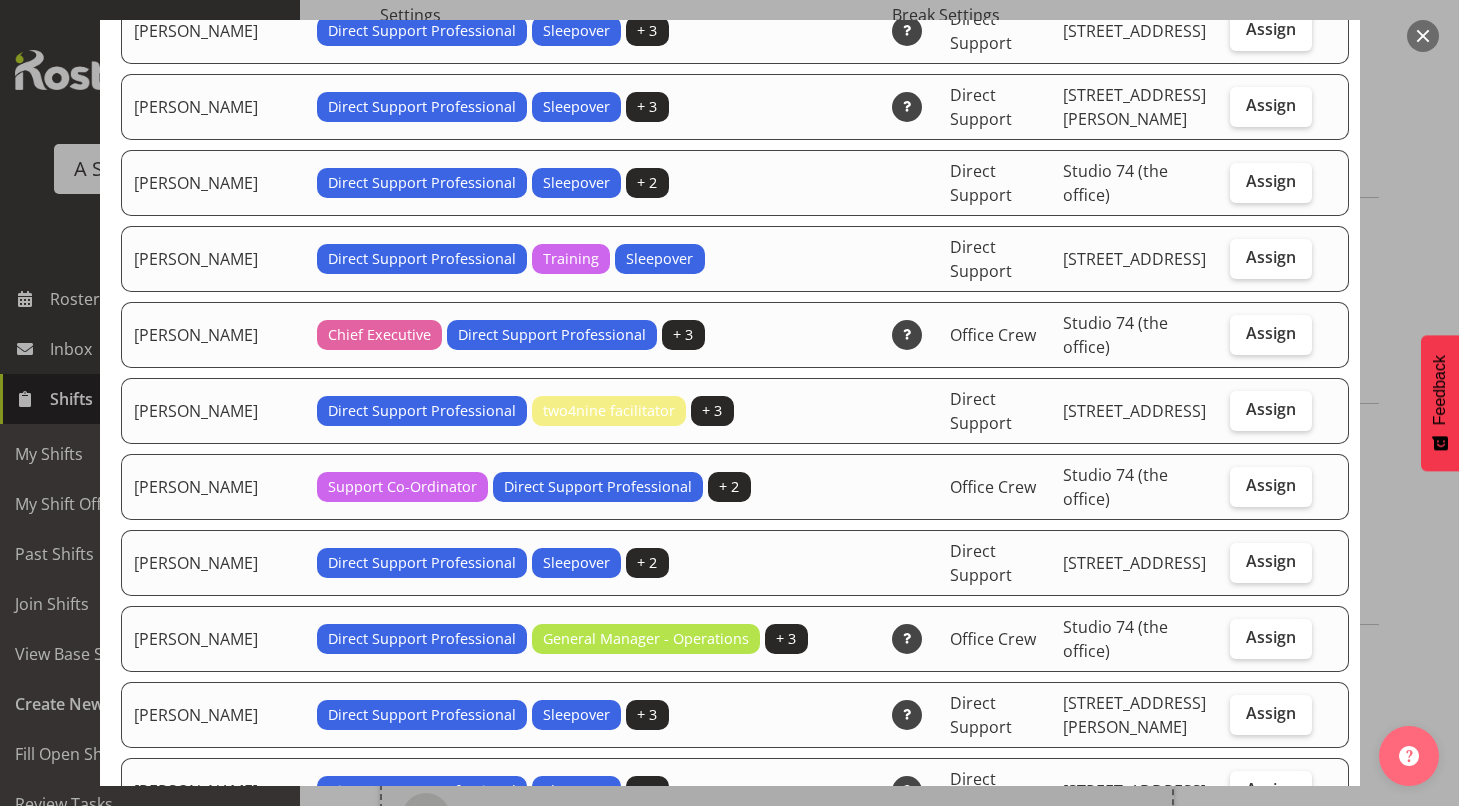 scroll, scrollTop: 900, scrollLeft: 0, axis: vertical 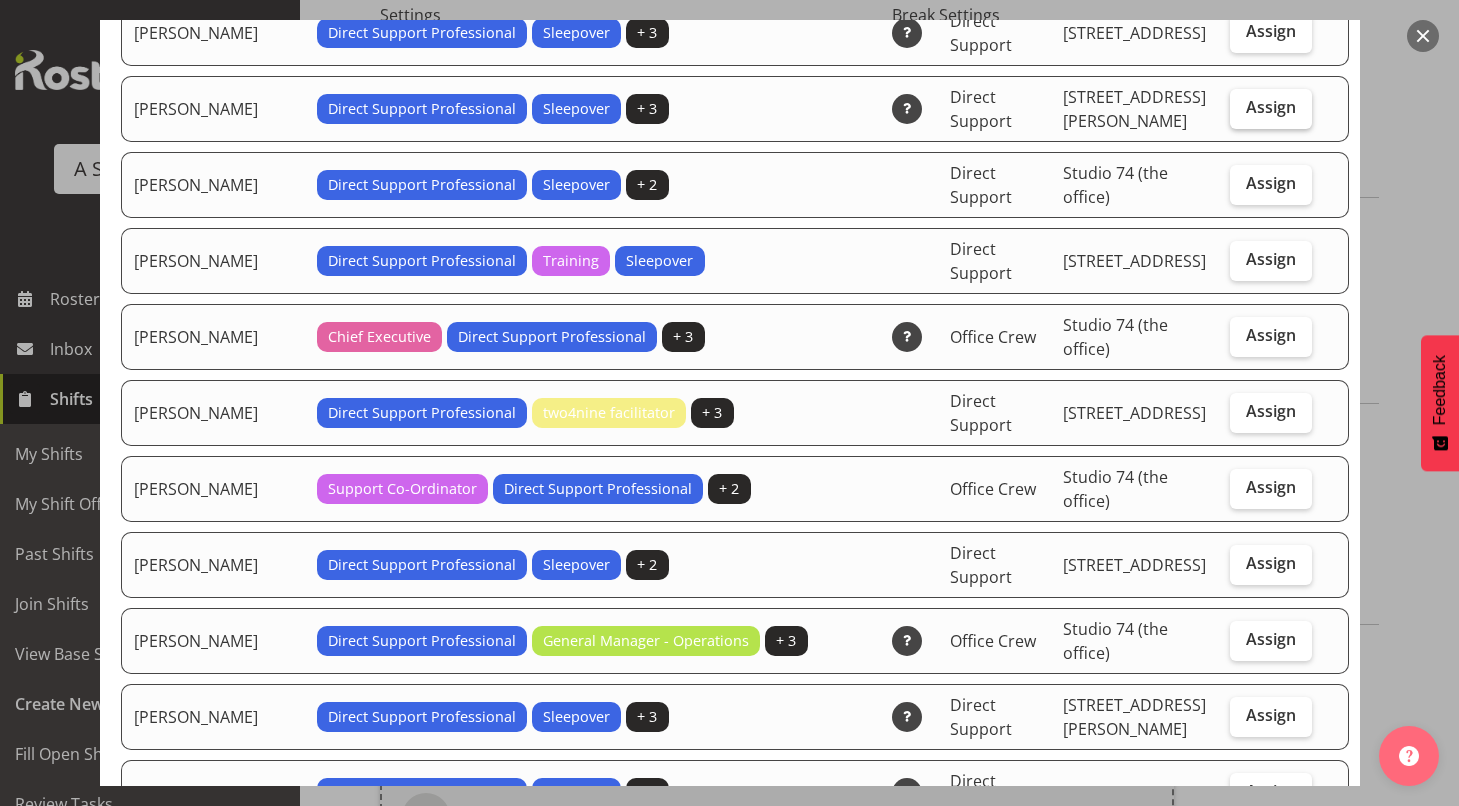 click on "Assign" at bounding box center [1271, 109] 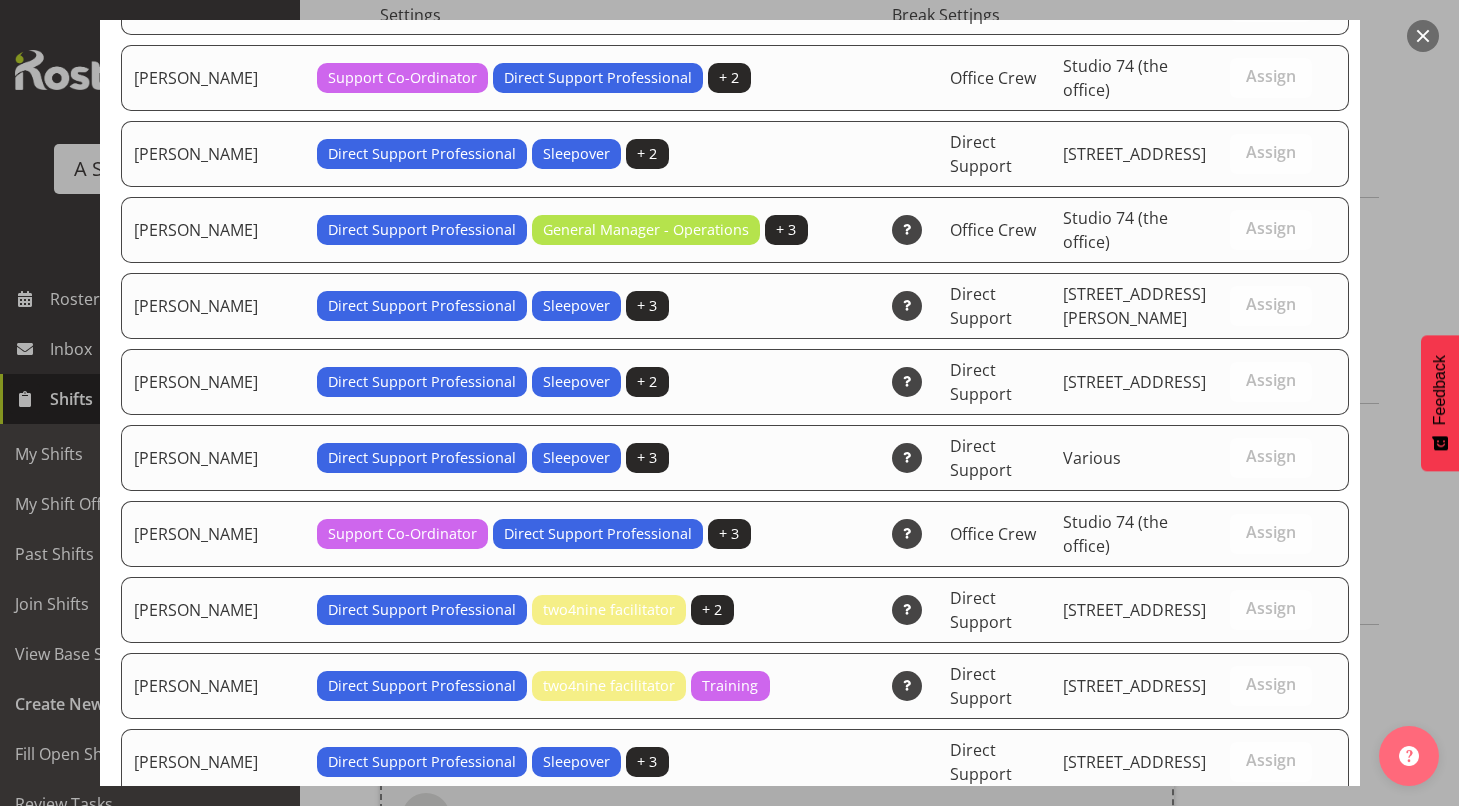 scroll, scrollTop: 2000, scrollLeft: 0, axis: vertical 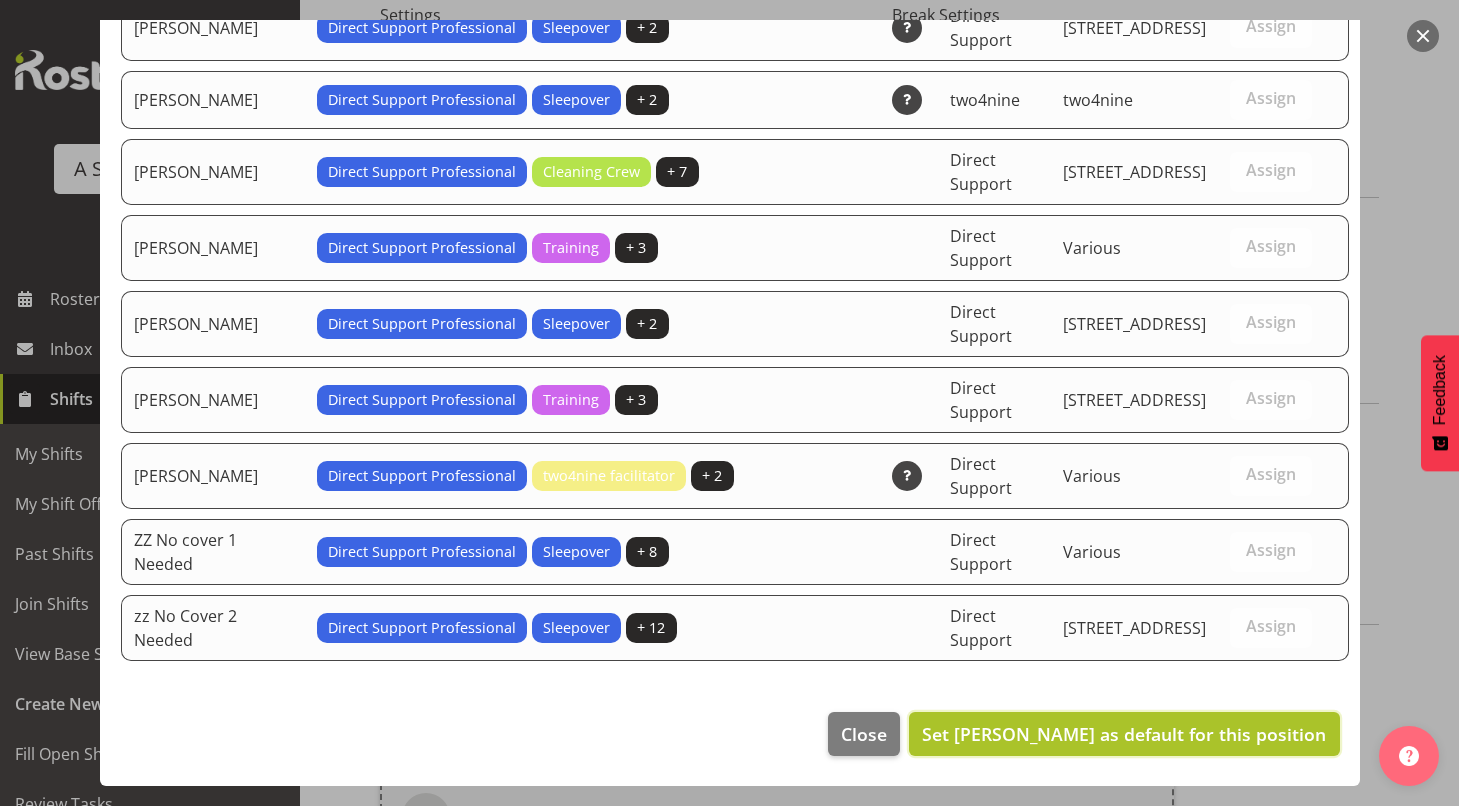 click on "Set Bronwyn Lucas as default for this position" at bounding box center (1124, 734) 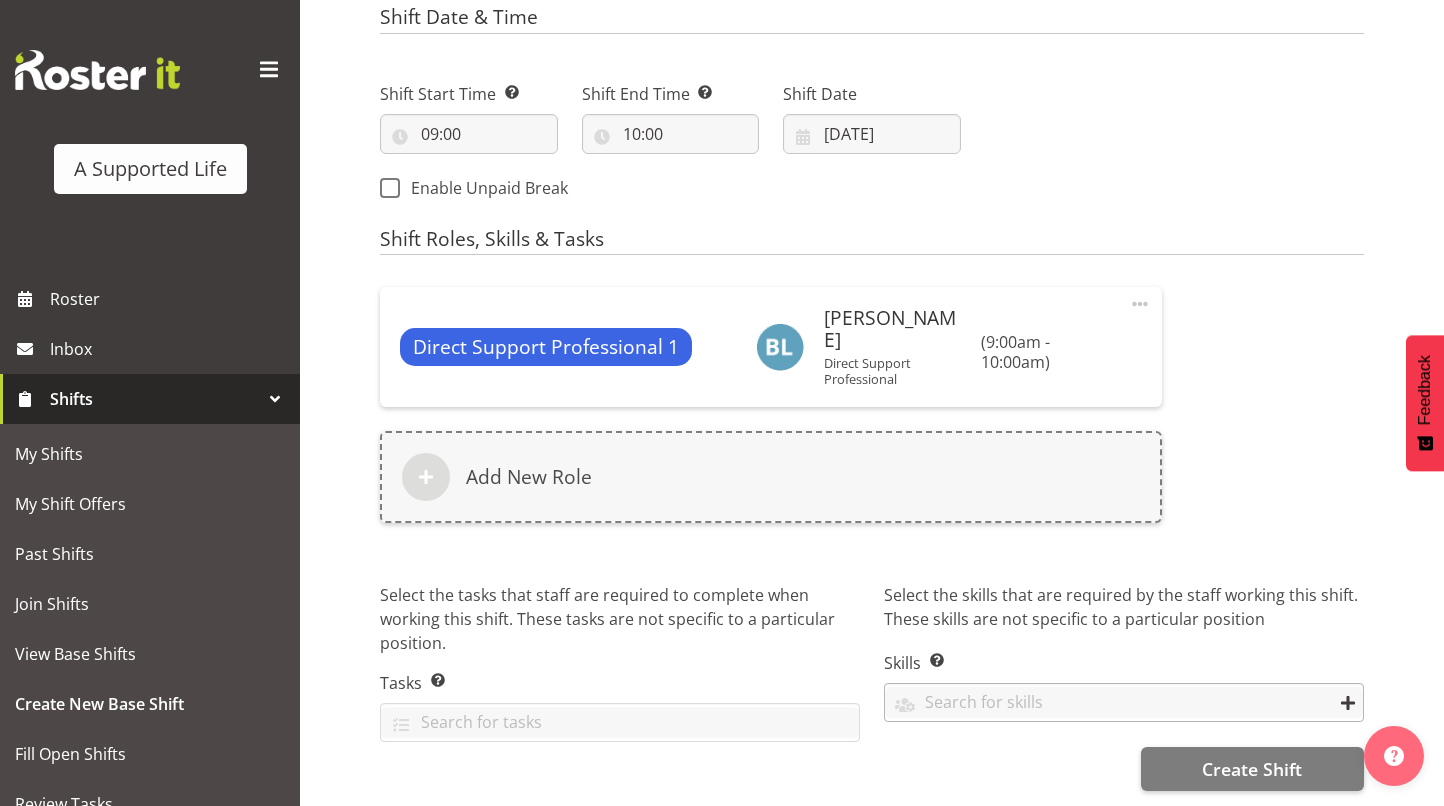 scroll, scrollTop: 972, scrollLeft: 0, axis: vertical 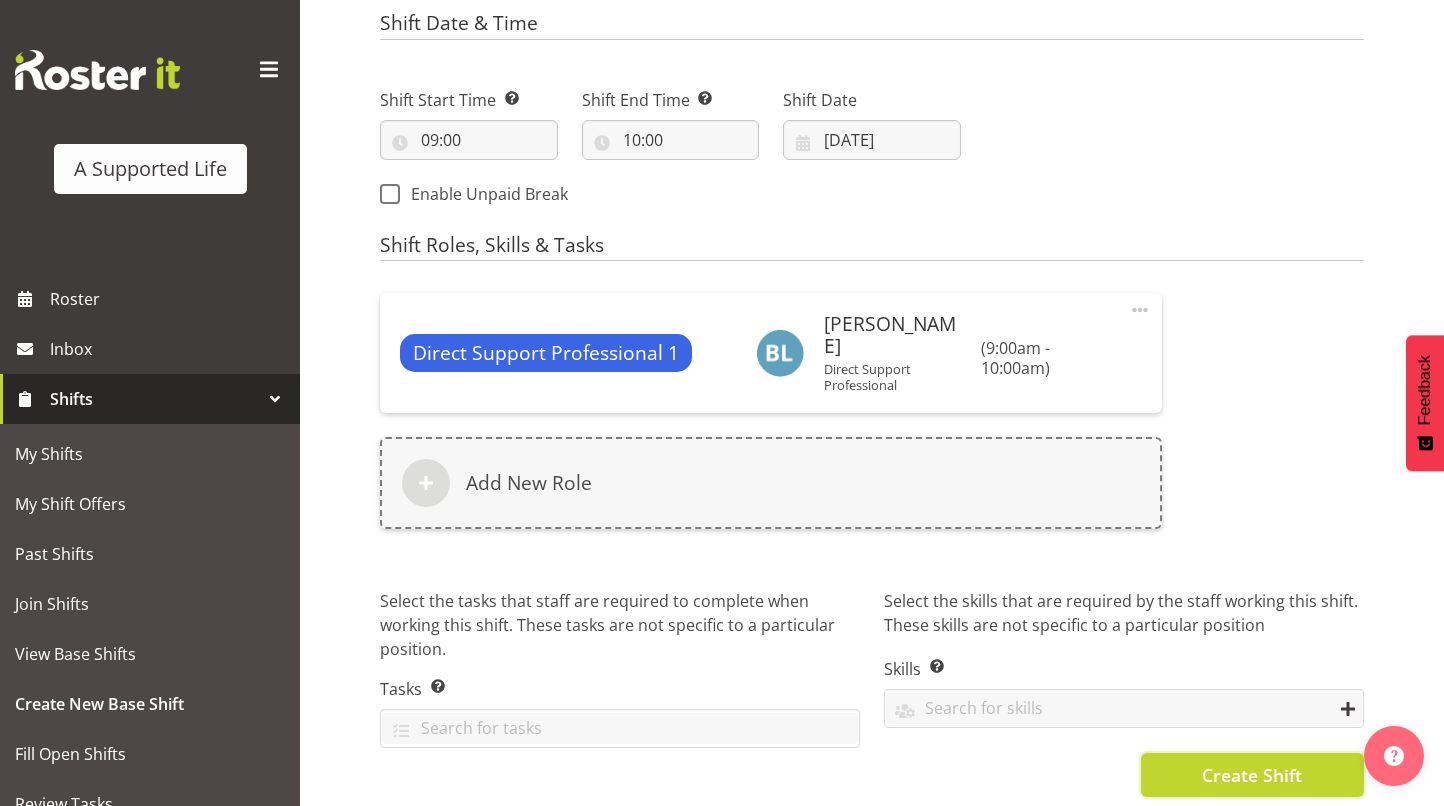 click on "Create Shift" at bounding box center (1252, 775) 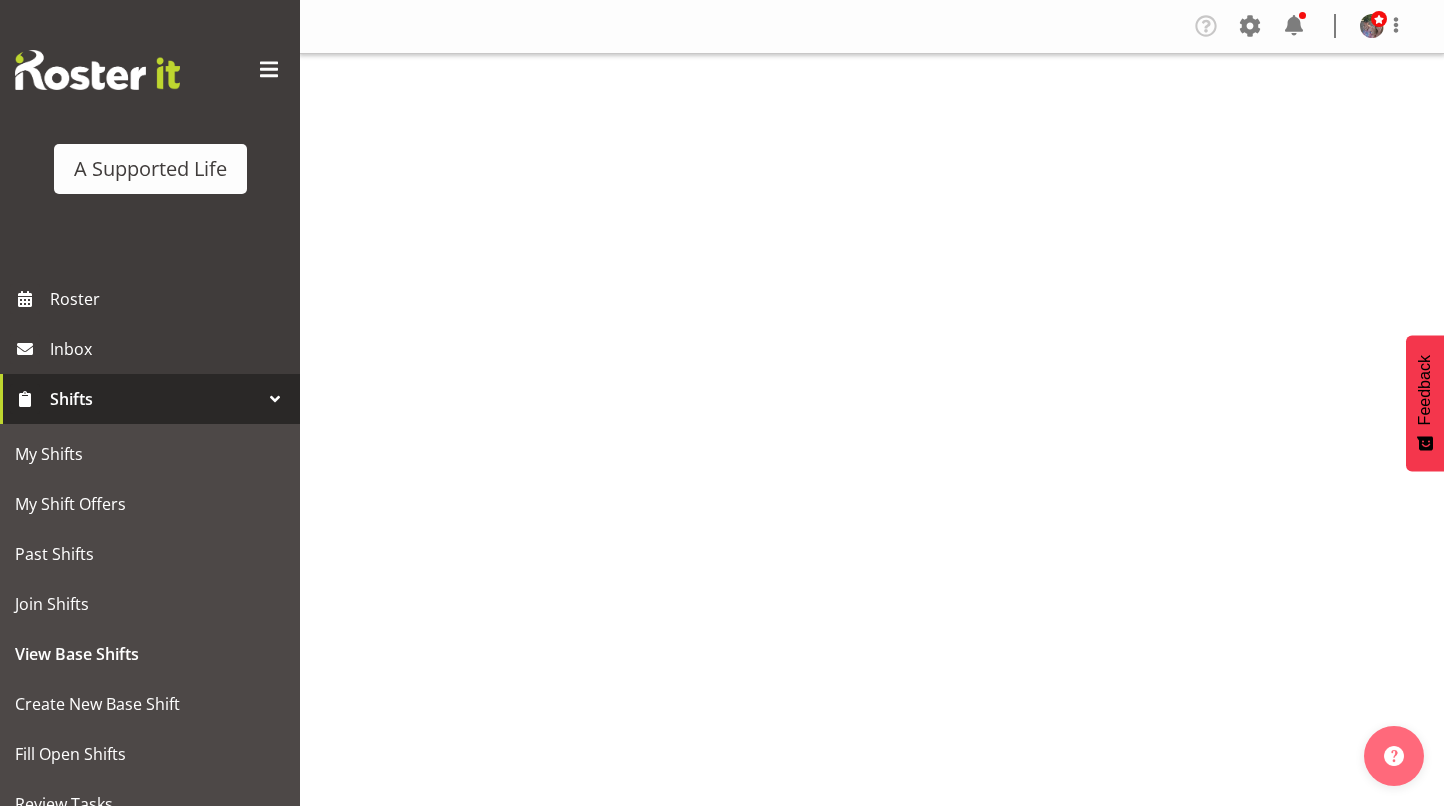 scroll, scrollTop: 0, scrollLeft: 0, axis: both 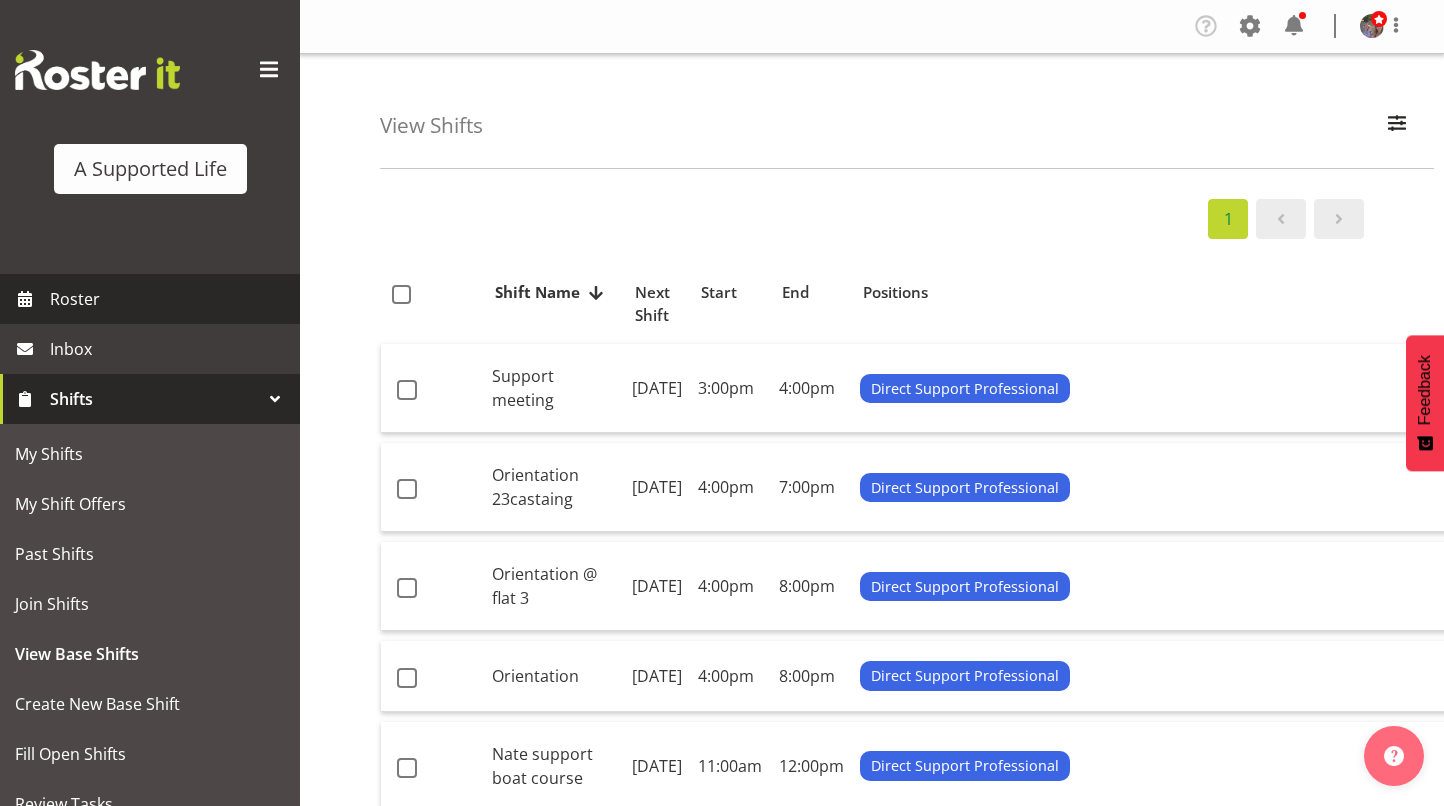 click on "Roster" at bounding box center [170, 299] 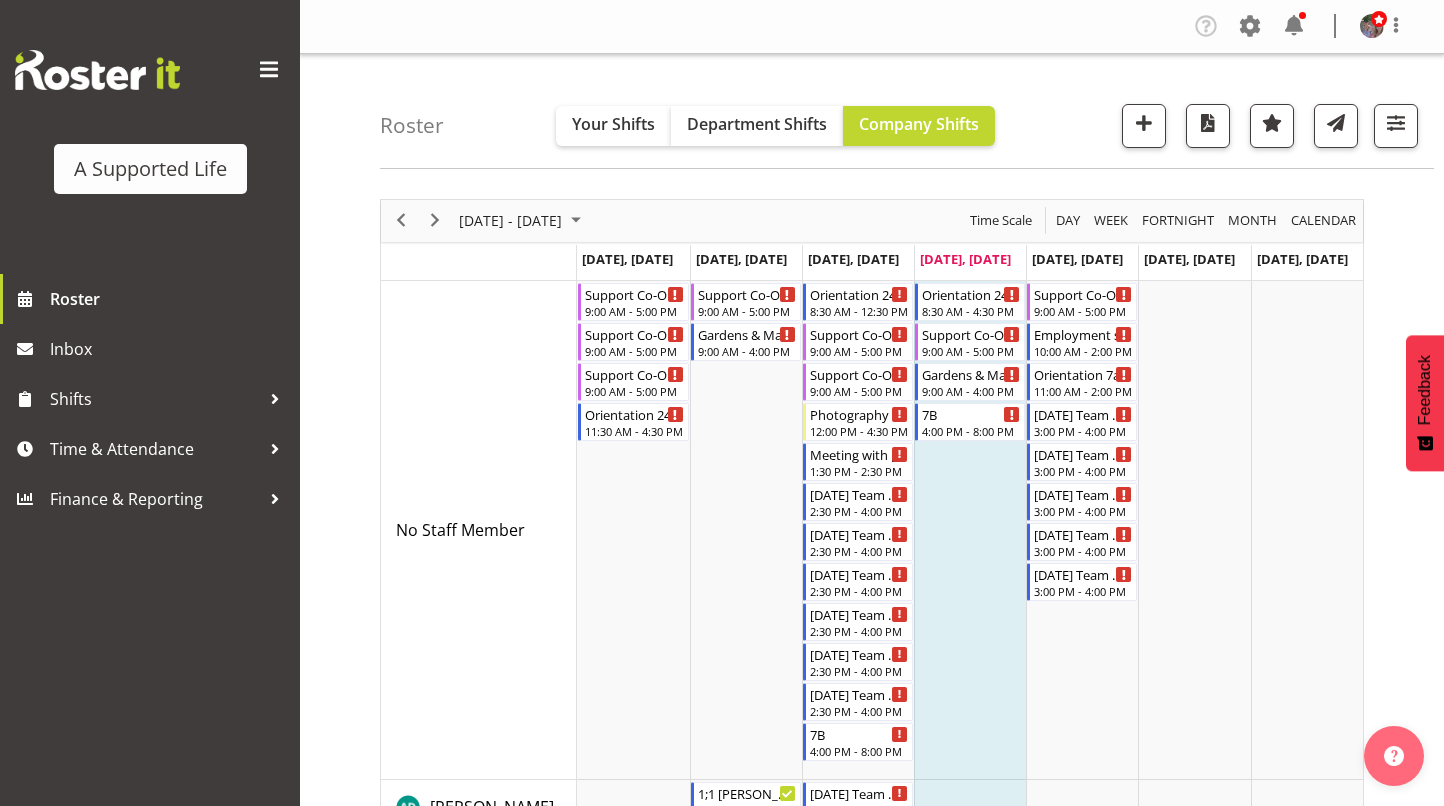 scroll, scrollTop: 100, scrollLeft: 0, axis: vertical 